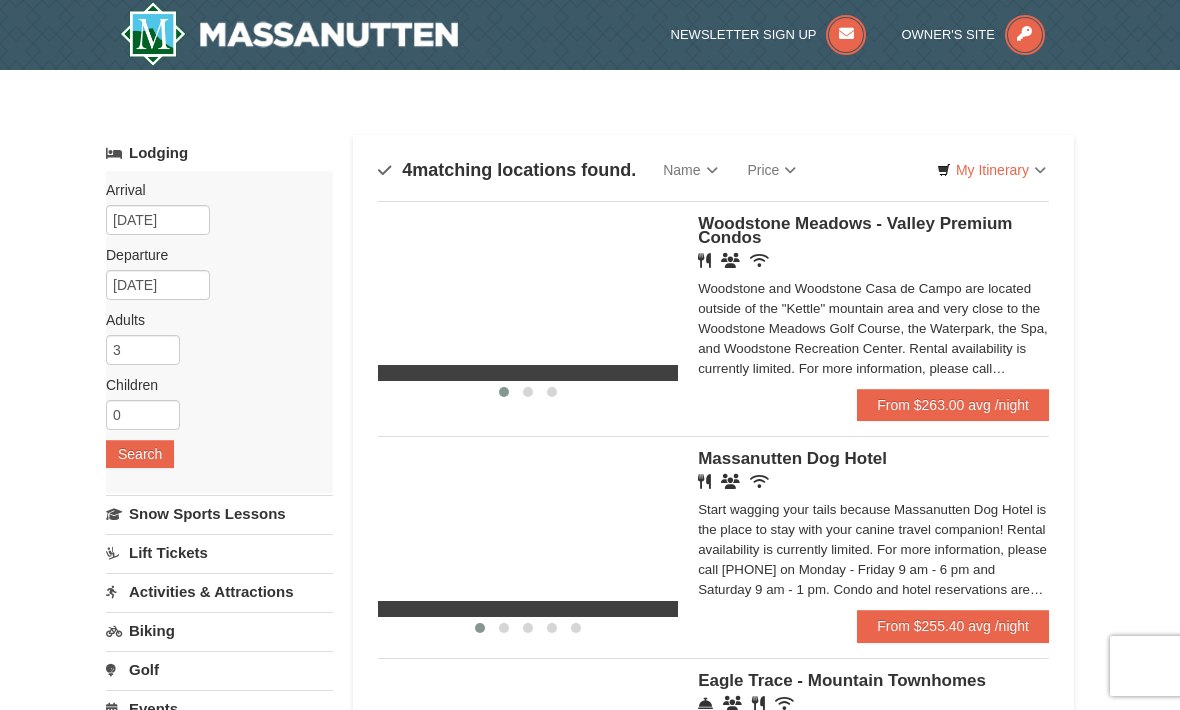 scroll, scrollTop: 0, scrollLeft: 0, axis: both 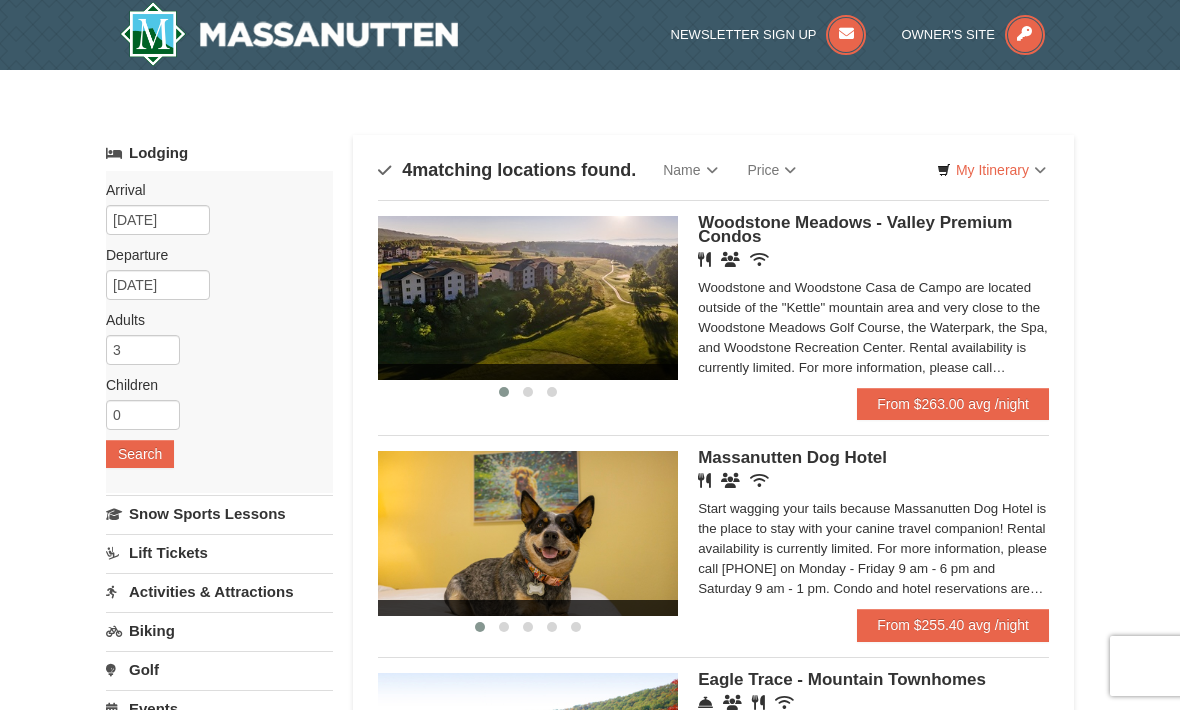 click at bounding box center (528, 298) 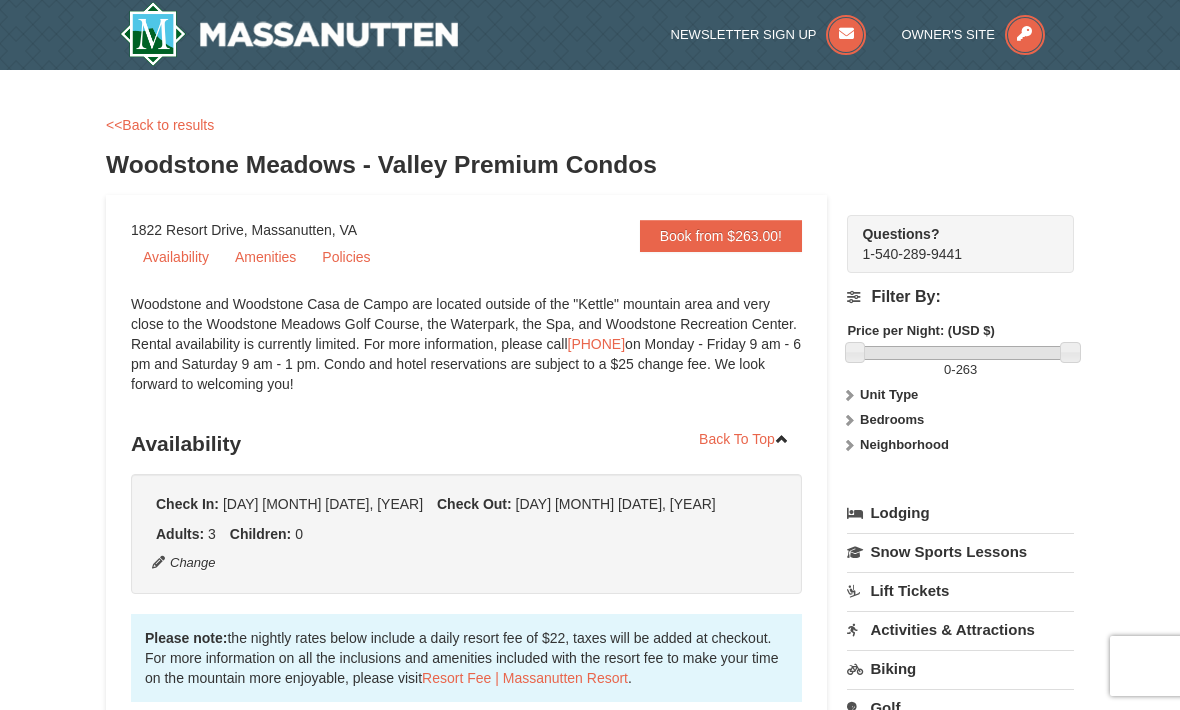scroll, scrollTop: 0, scrollLeft: 0, axis: both 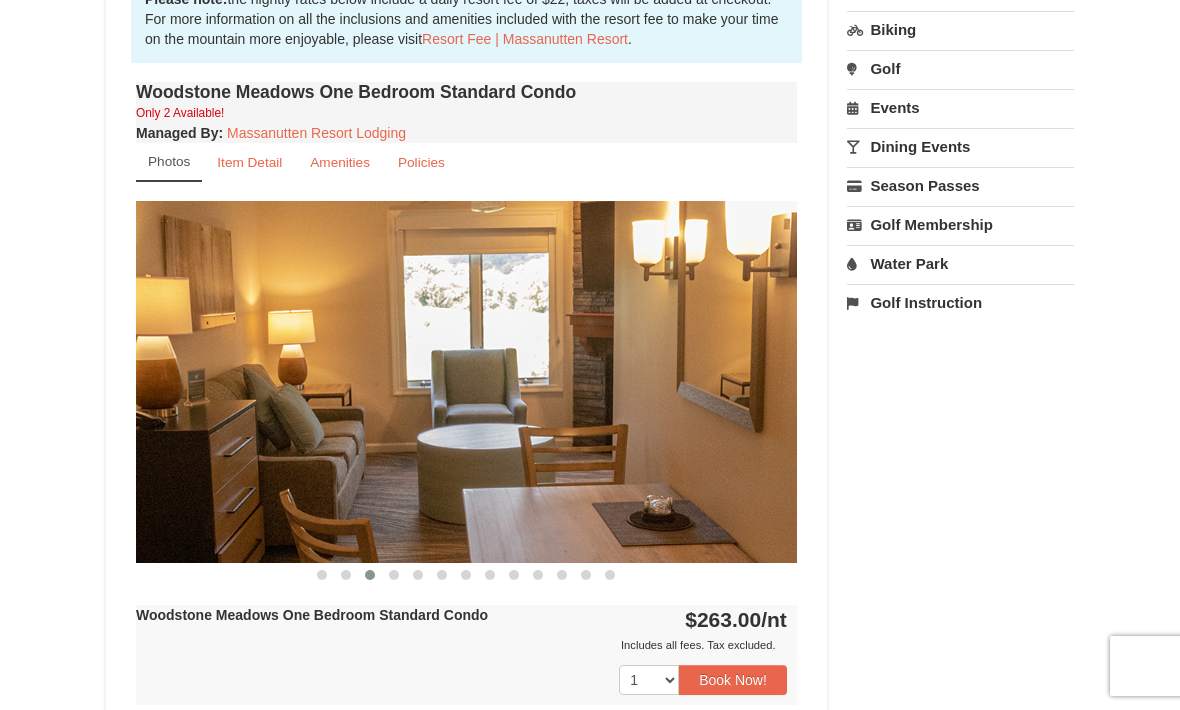 click on "Book from $263.00!
[NUMBER] [STREET],
[CITY],
[STATE]
Availability
Amenities
Policies
‹ ›
[PHONE]
Back To Top
Availability
Check In: 3 0" at bounding box center (590, 351) 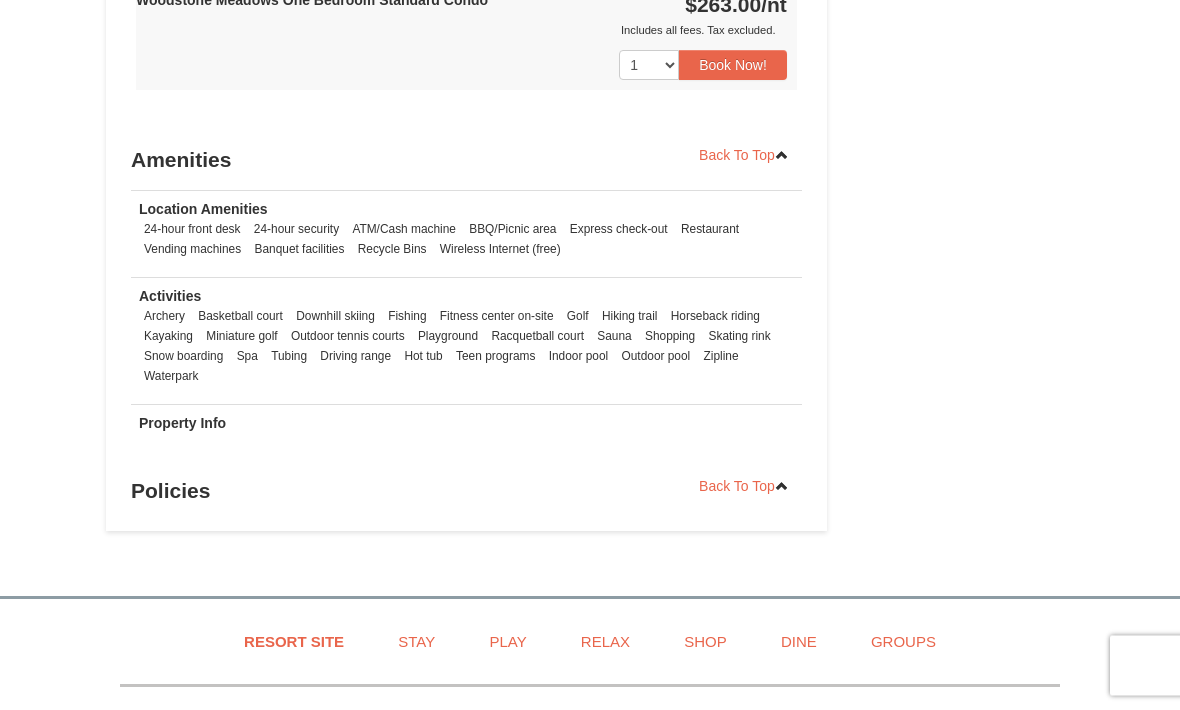 scroll, scrollTop: 1255, scrollLeft: 0, axis: vertical 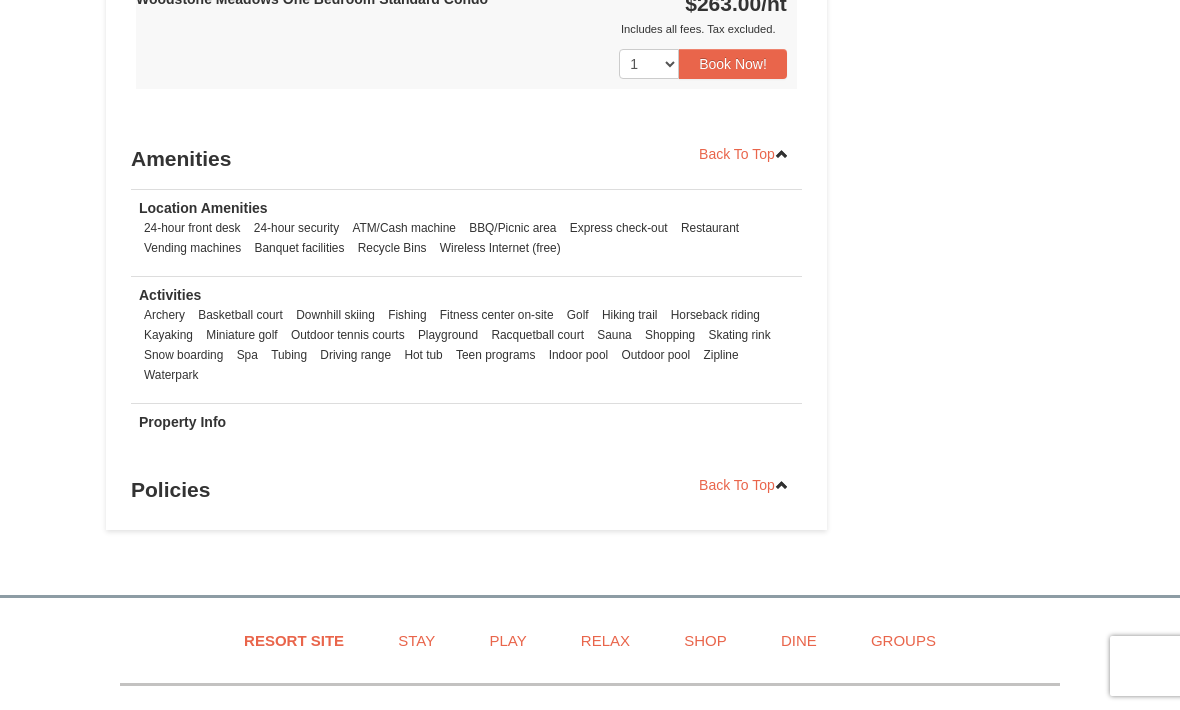 click at bounding box center [782, 485] 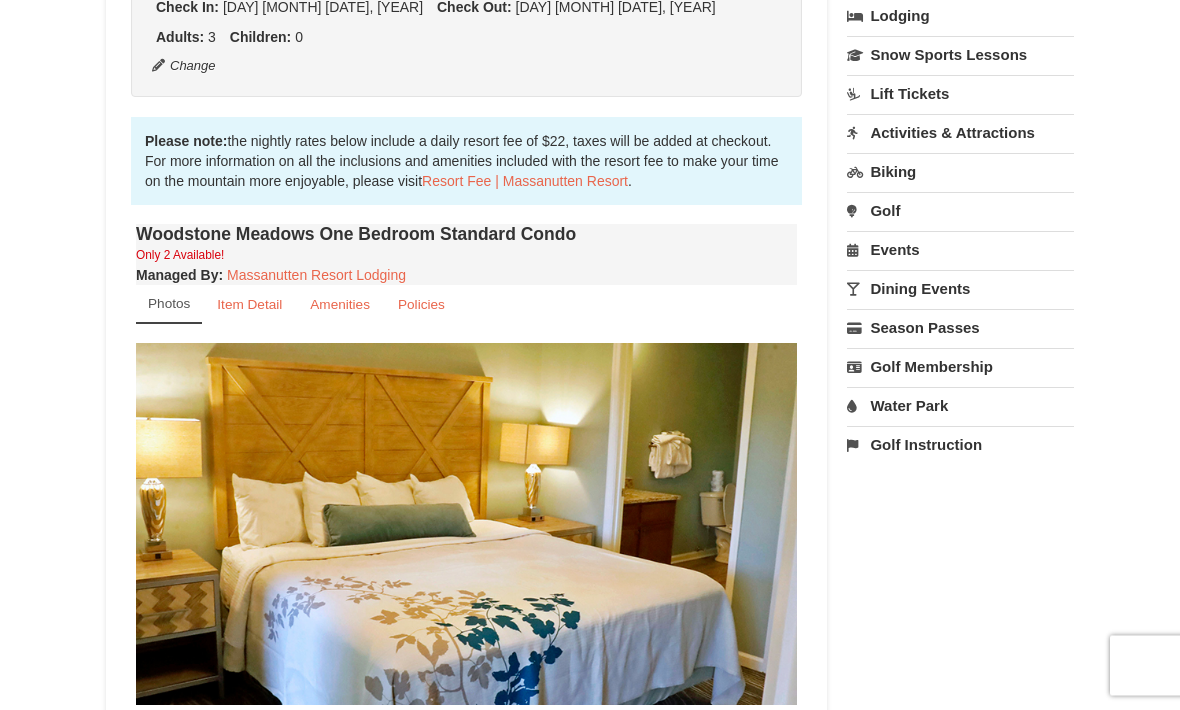scroll, scrollTop: 499, scrollLeft: 0, axis: vertical 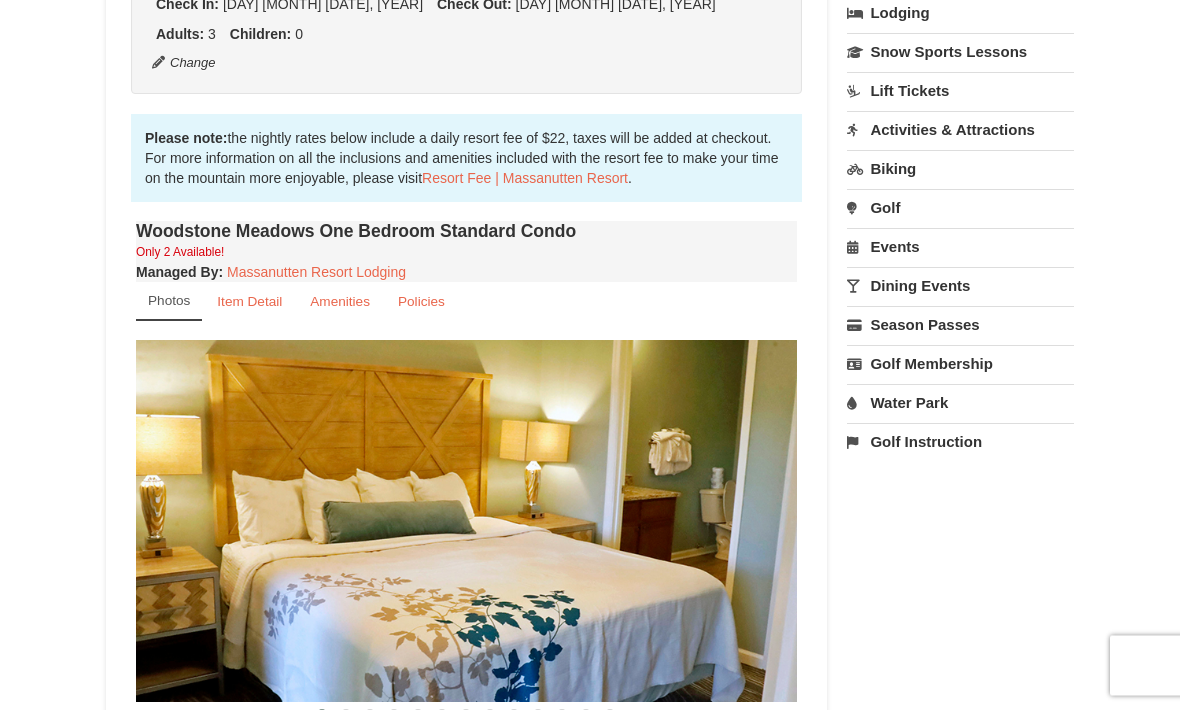 click on "Item Detail" at bounding box center [249, 302] 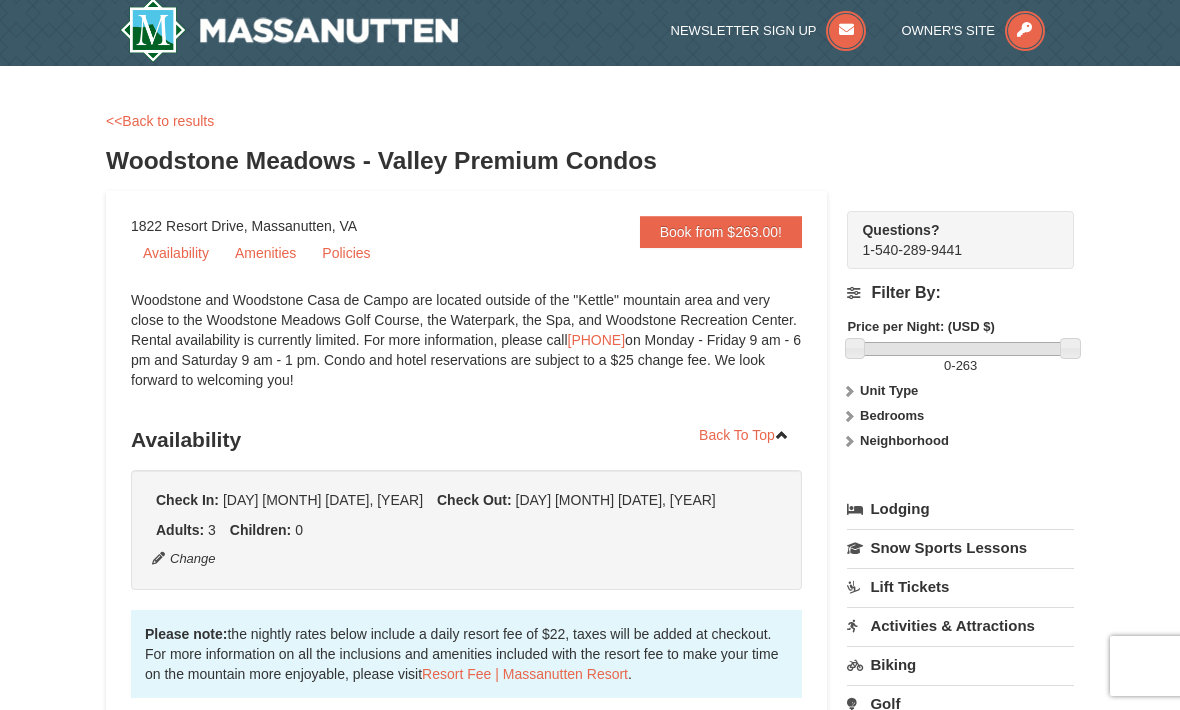 scroll, scrollTop: 0, scrollLeft: 0, axis: both 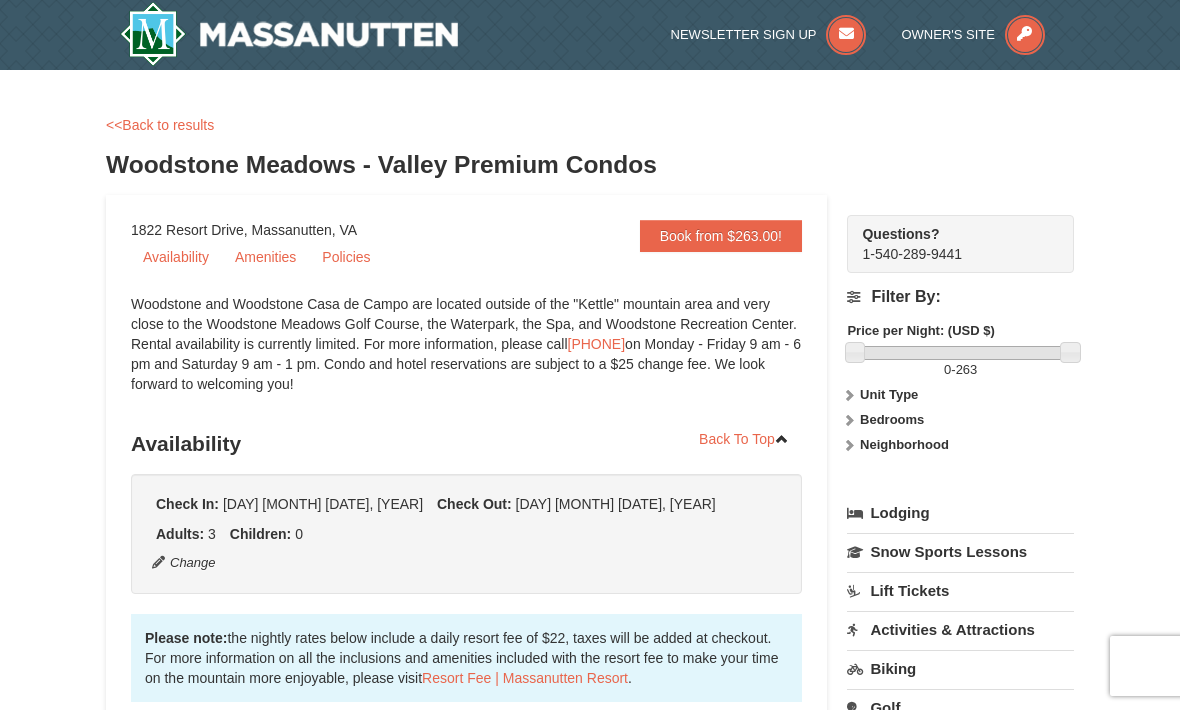 click on "<<Back to results" at bounding box center [160, 125] 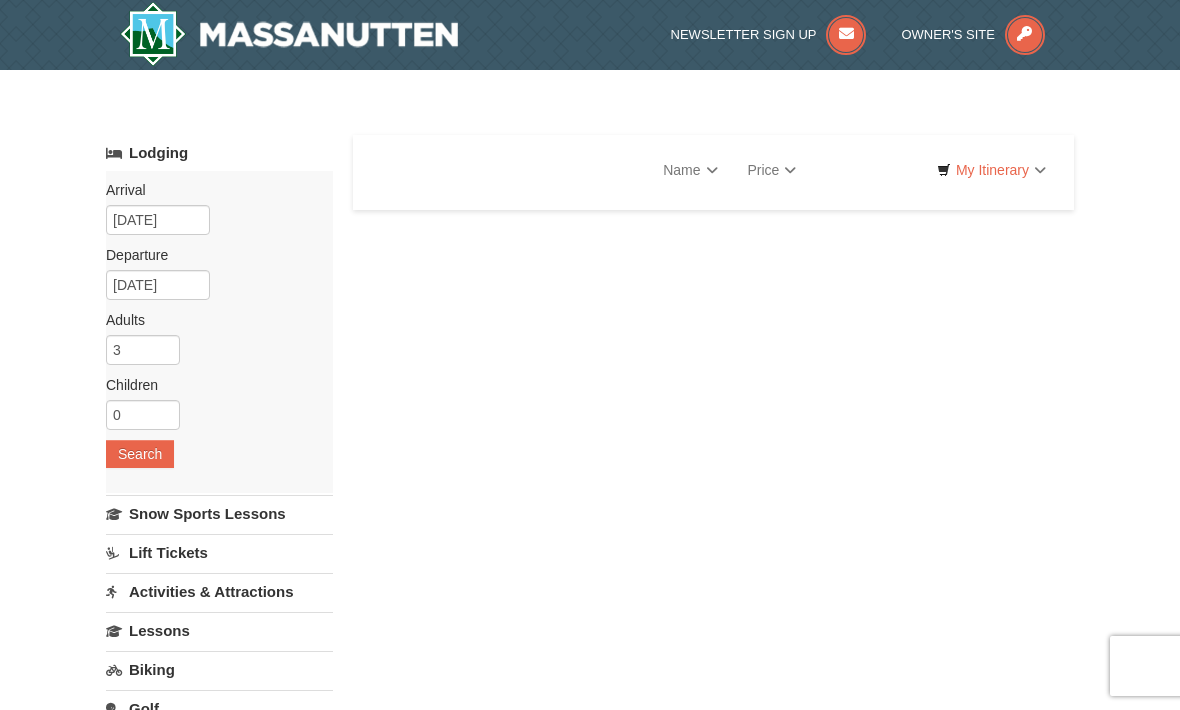 scroll, scrollTop: 0, scrollLeft: 0, axis: both 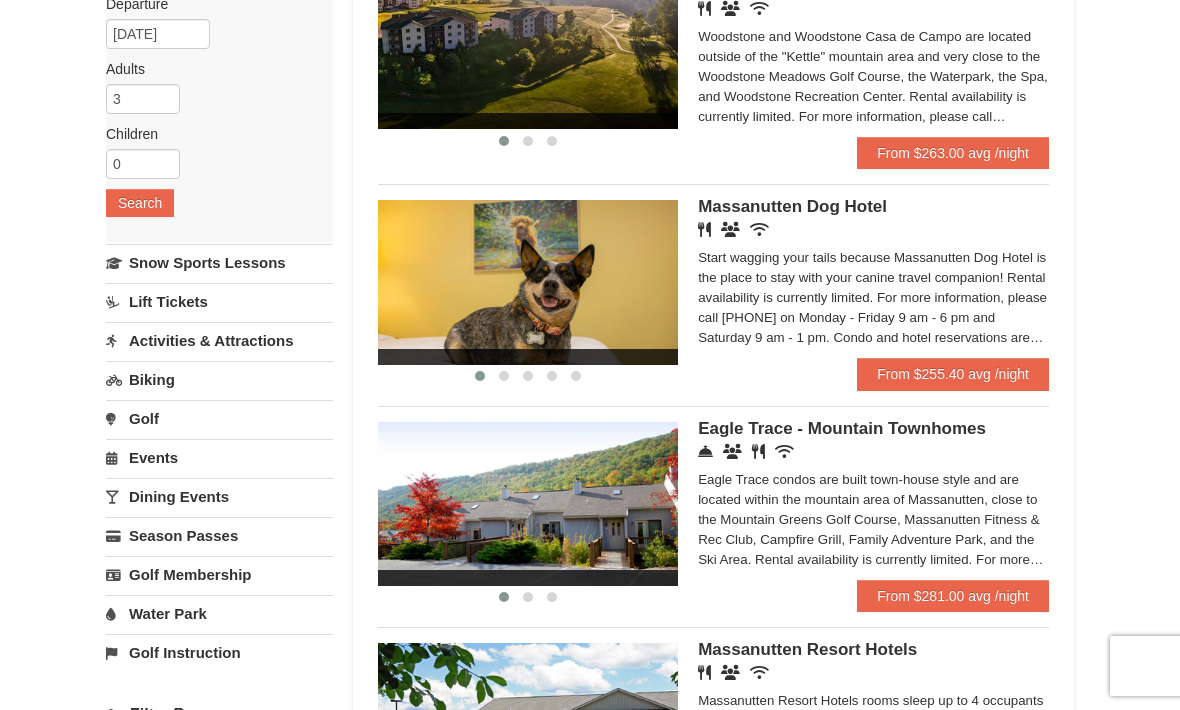 click on "Eagle Trace condos are built town-house style and are located within the mountain area of Massanutten, close to the Mountain Greens Golf Course, Massanutten Fitness & Rec Club, Campfire Grill, Family Adventure Park, and the Ski Area.
Rental availability is currently limited. For more information, please call [PHONE] on Monday - Friday 9 am - 6 pm and Saturday 9 am - 1 pm. Condo and hotel reservations are subject to a $25 change fee.
Activities may be limited and advance sign-ups and ticket purchases required. For more information please visit https://www.massresort.com. Thank you for your patience and understanding. We look forward to welcoming you!" at bounding box center (873, 520) 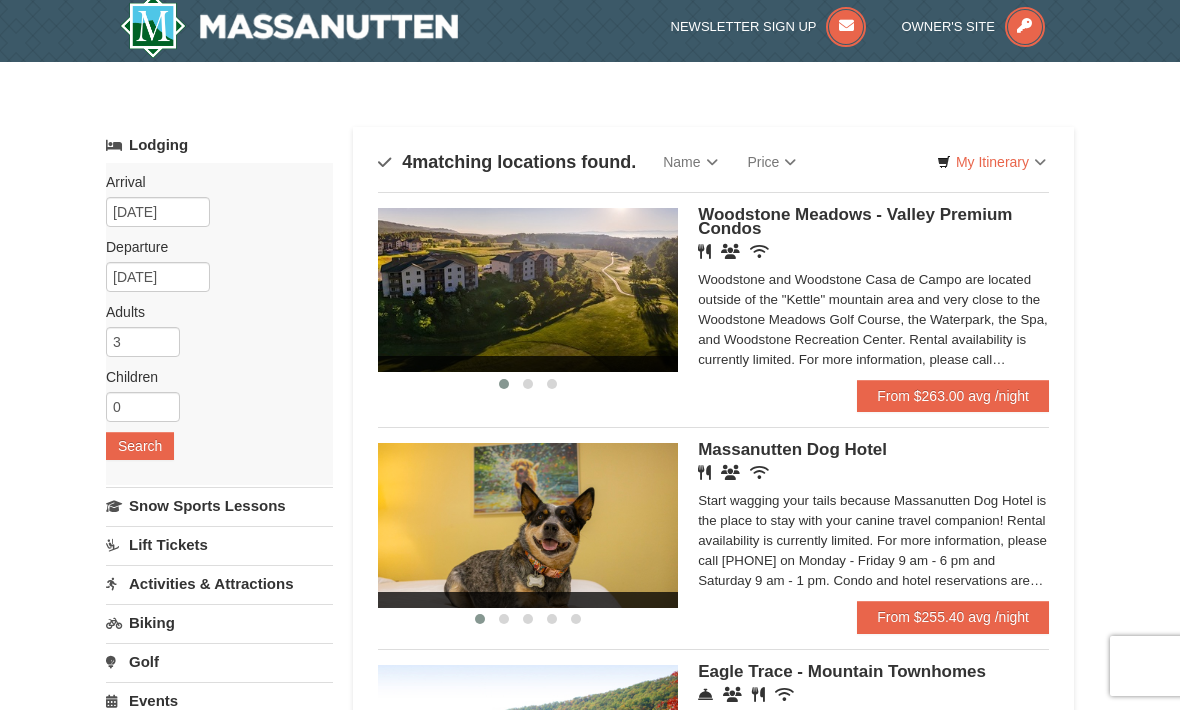 scroll, scrollTop: 0, scrollLeft: 0, axis: both 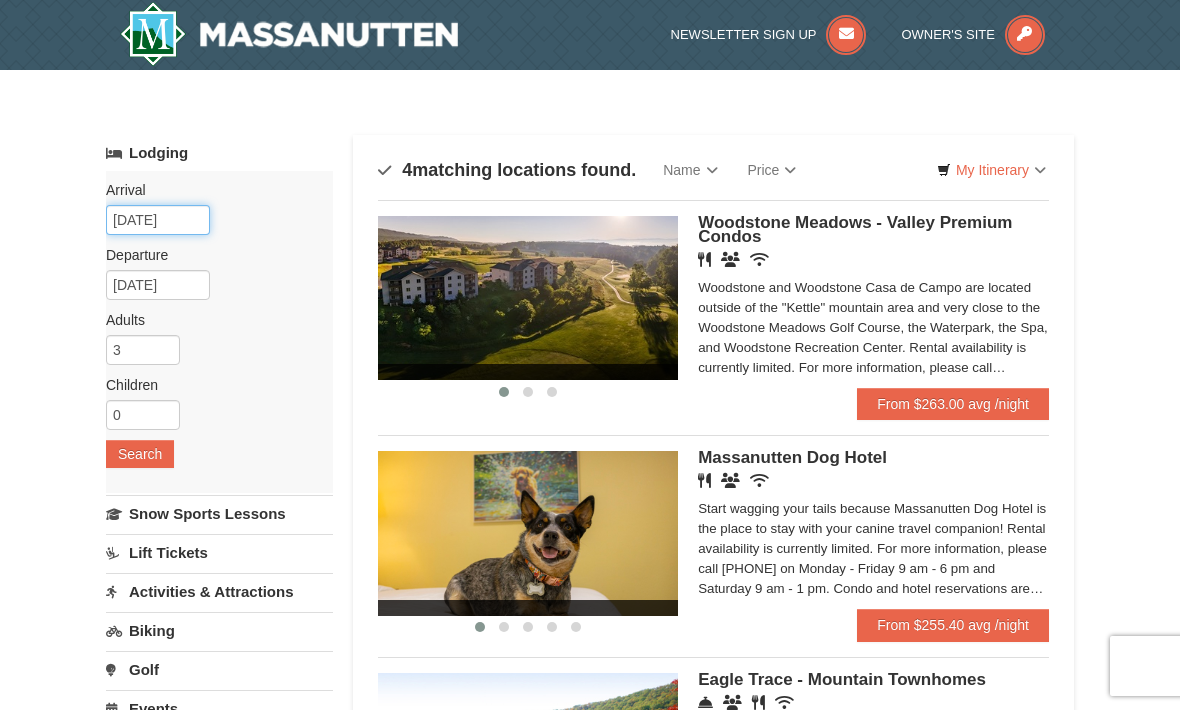 click on "[DATE]" at bounding box center (158, 220) 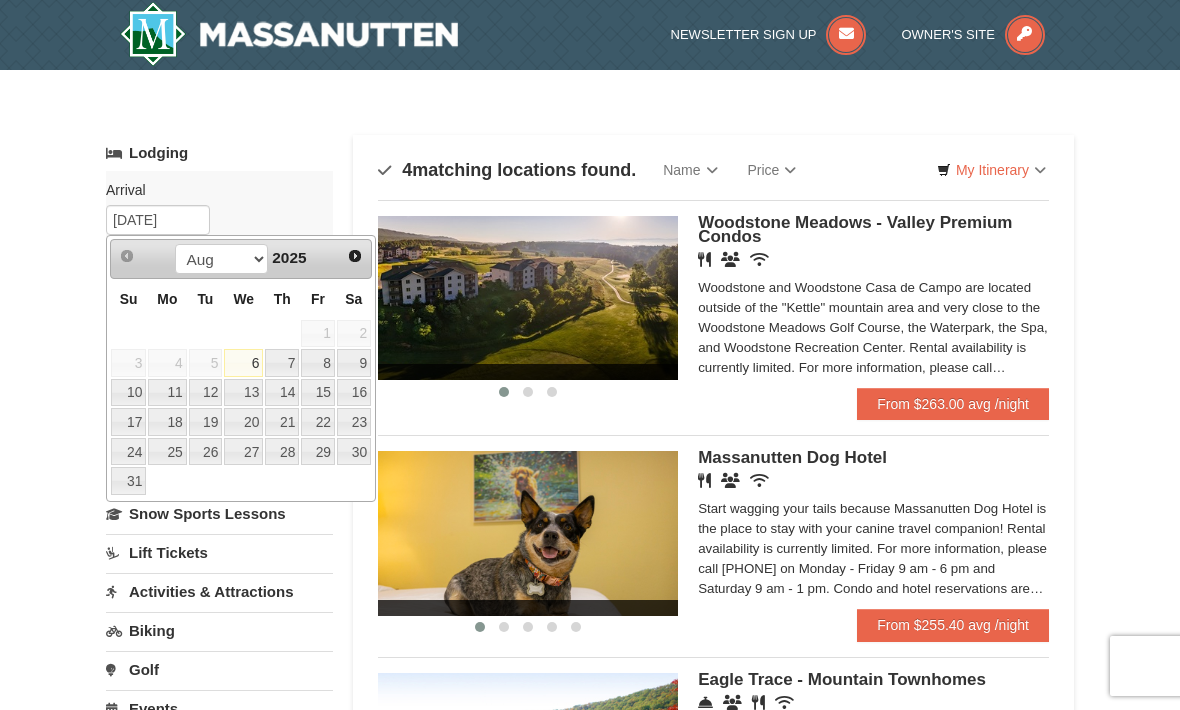 click on "Prev Next Aug Sep Oct Nov Dec   2025" at bounding box center (241, 259) 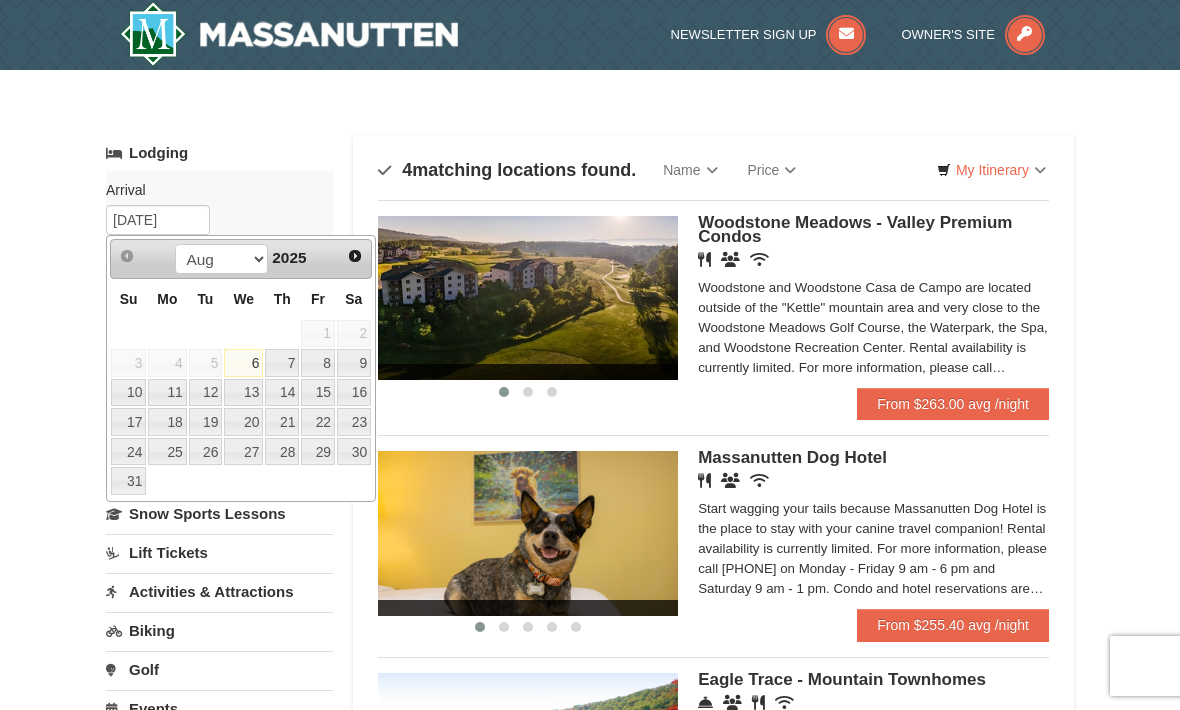 click on "Next" at bounding box center [355, 256] 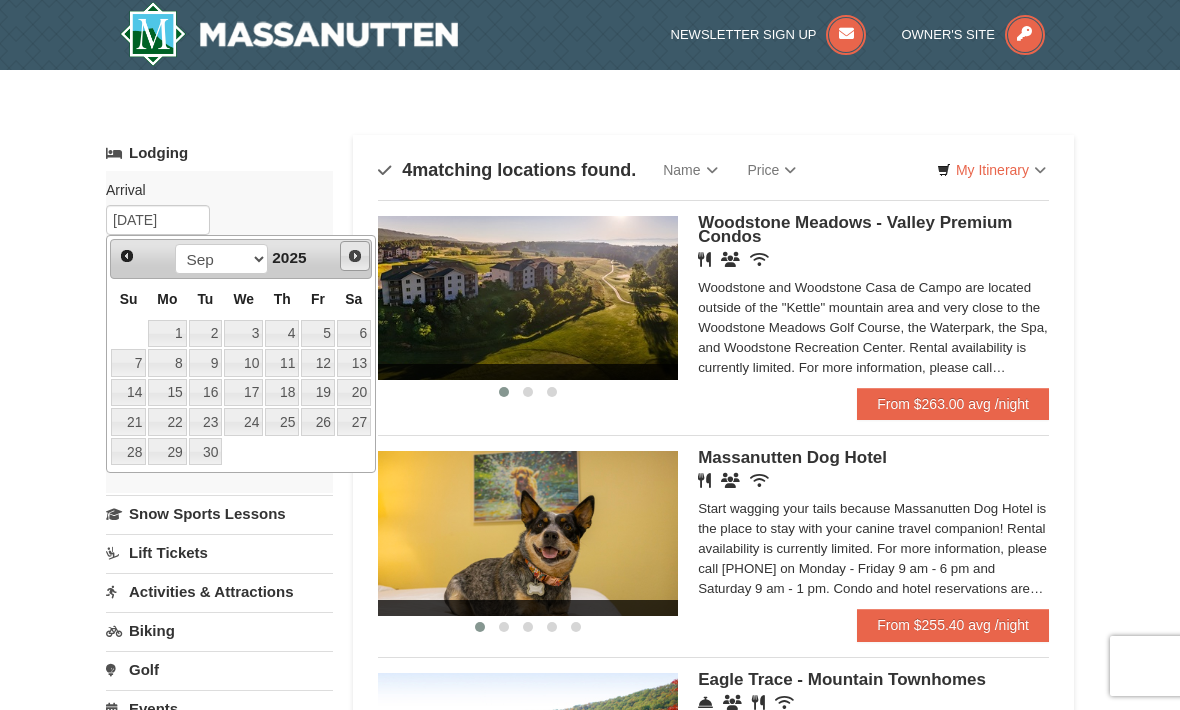click on "Next" at bounding box center [355, 256] 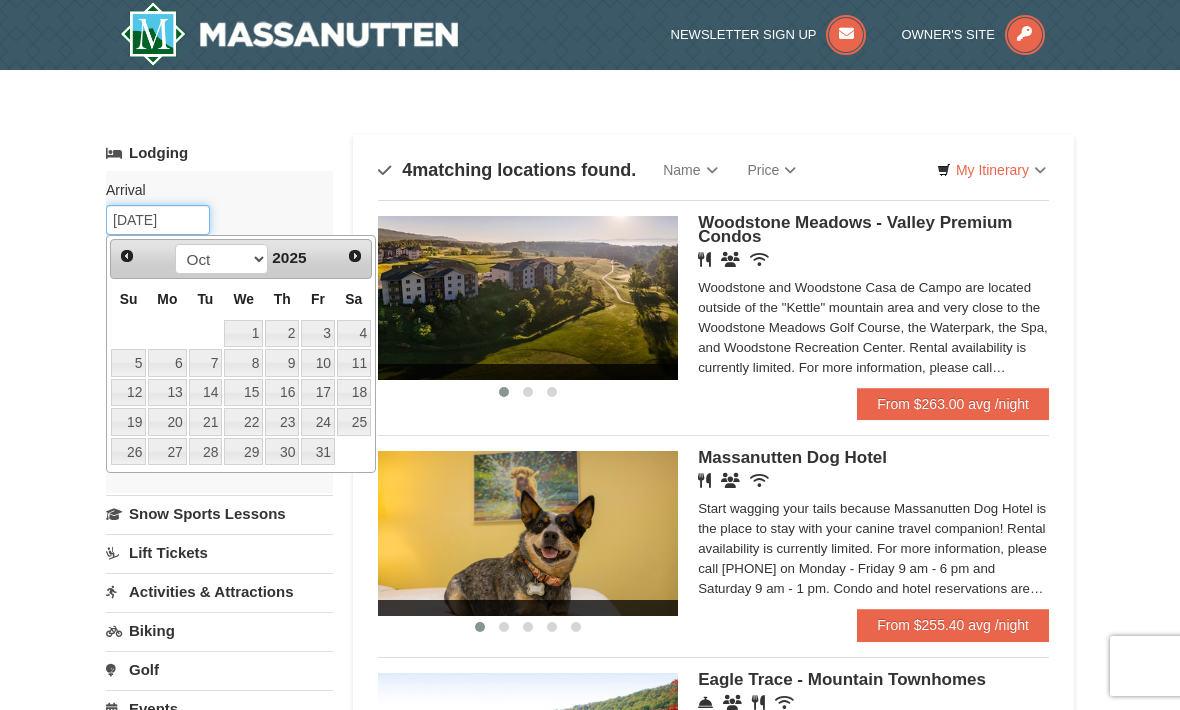 click on "Next" at bounding box center (355, 256) 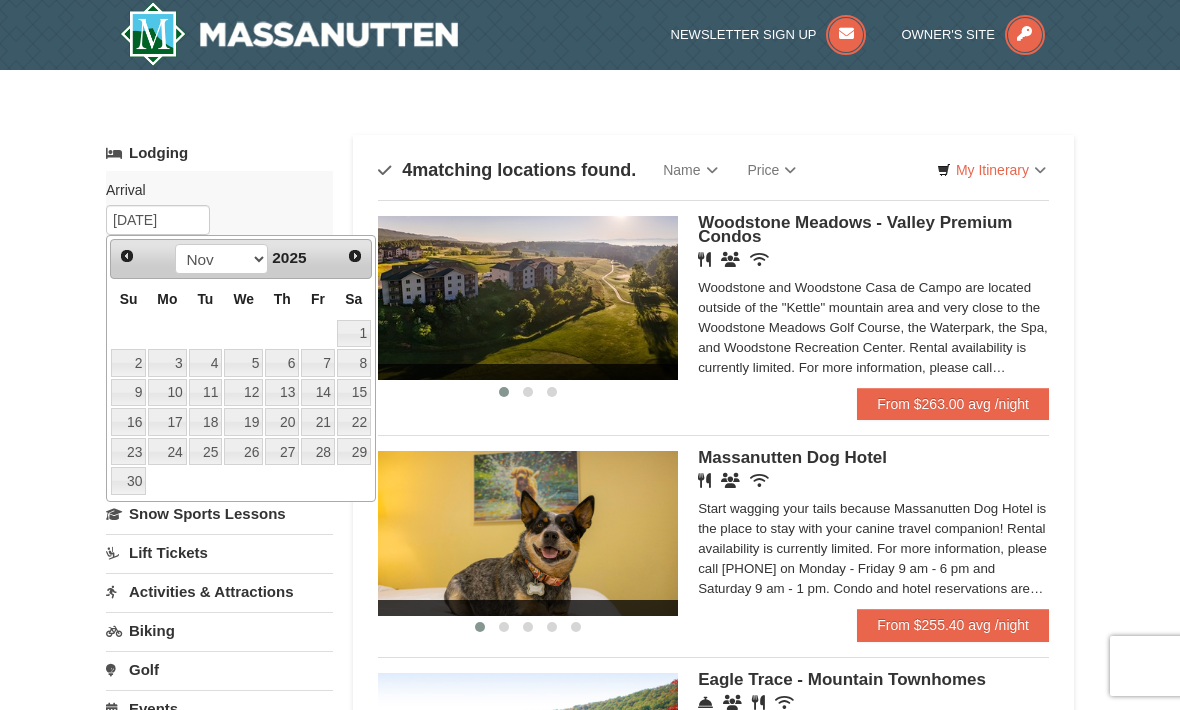 click on "Next" at bounding box center (355, 256) 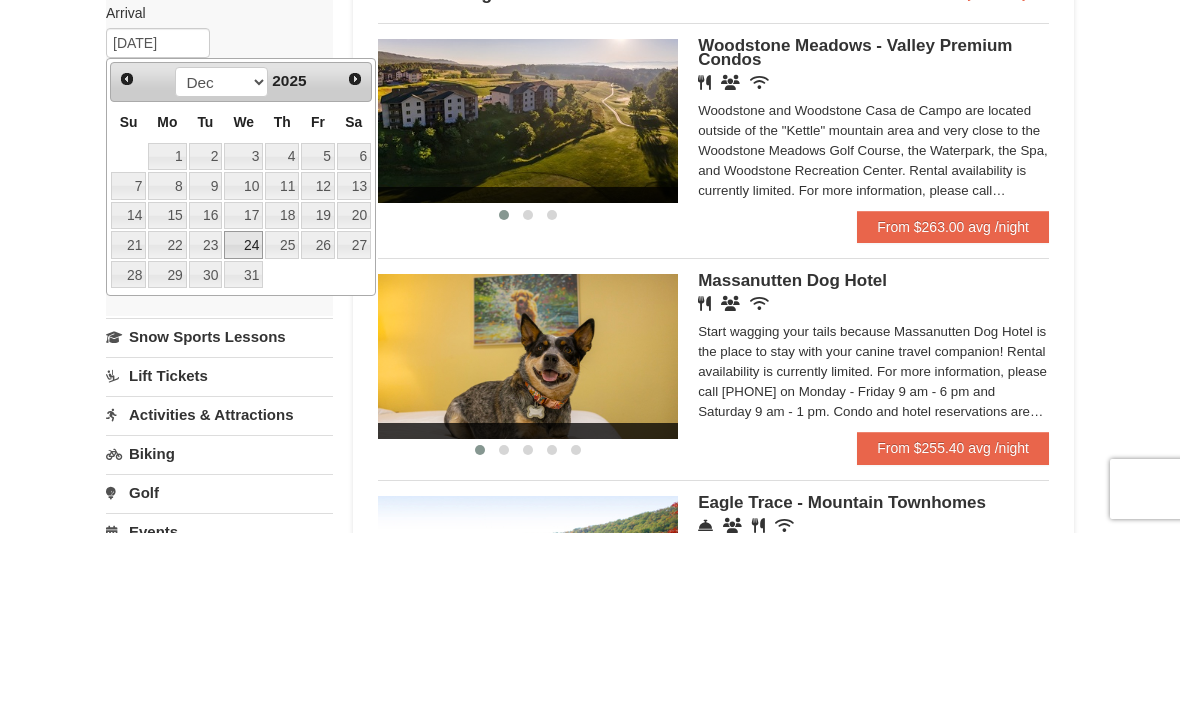 click on "24" at bounding box center (243, 422) 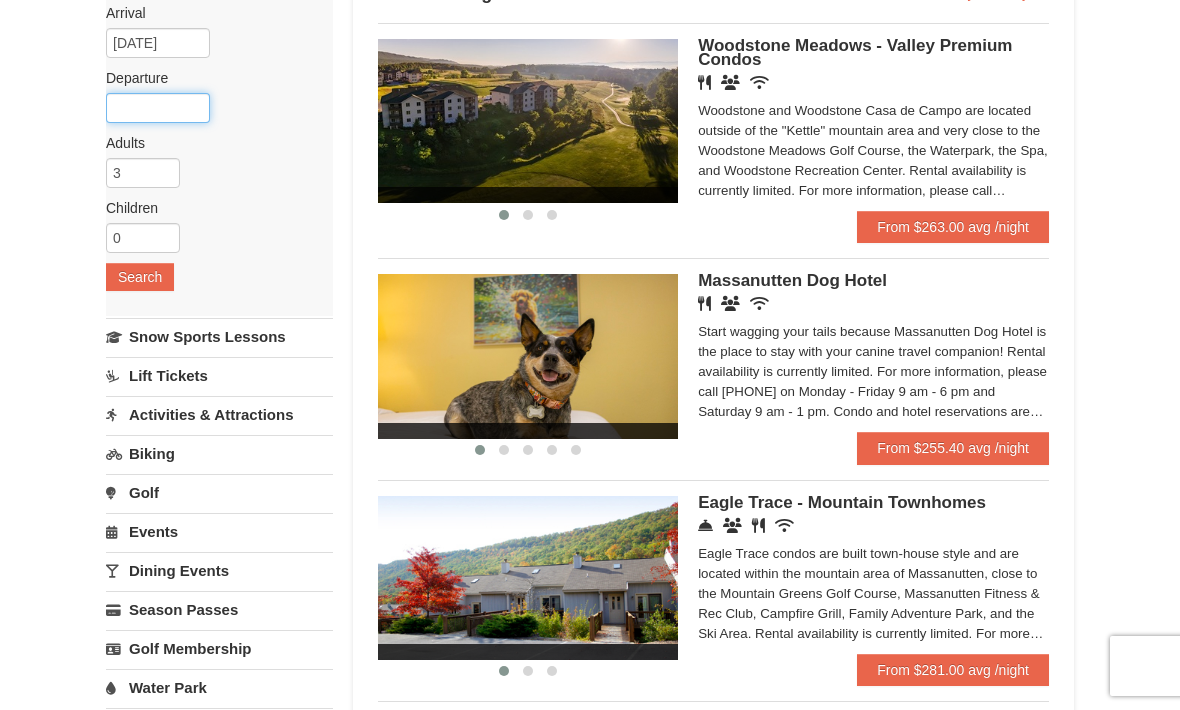 click at bounding box center [158, 108] 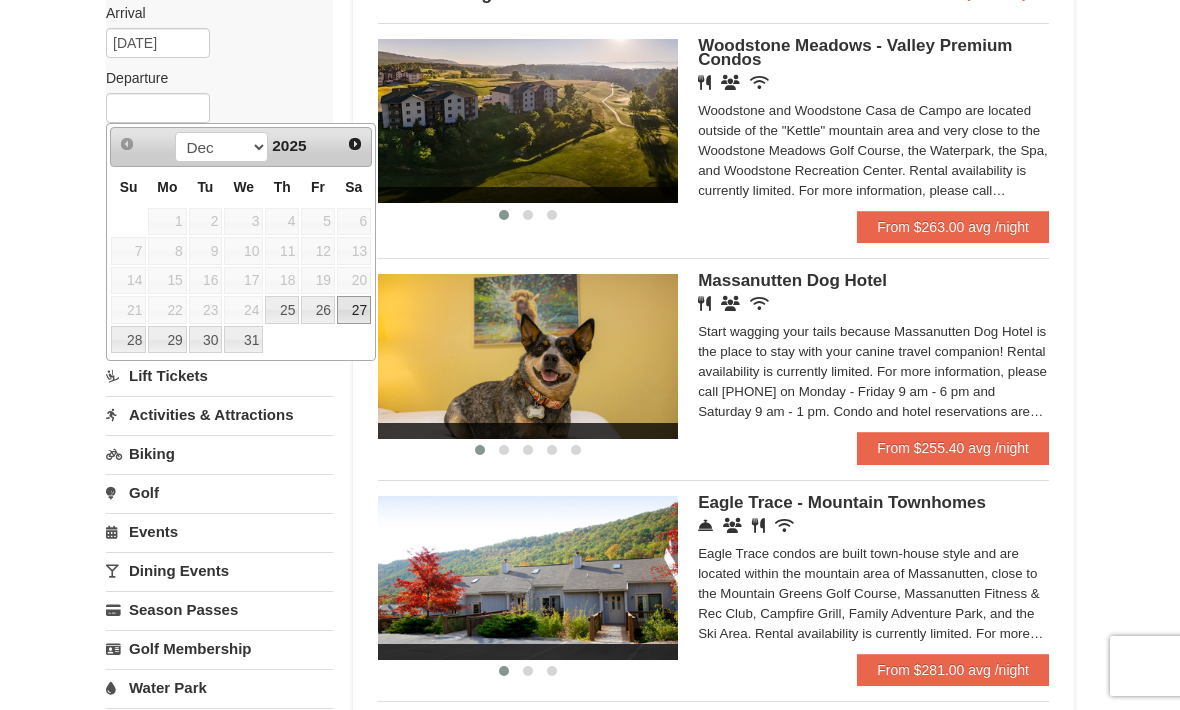click on "27" at bounding box center [354, 310] 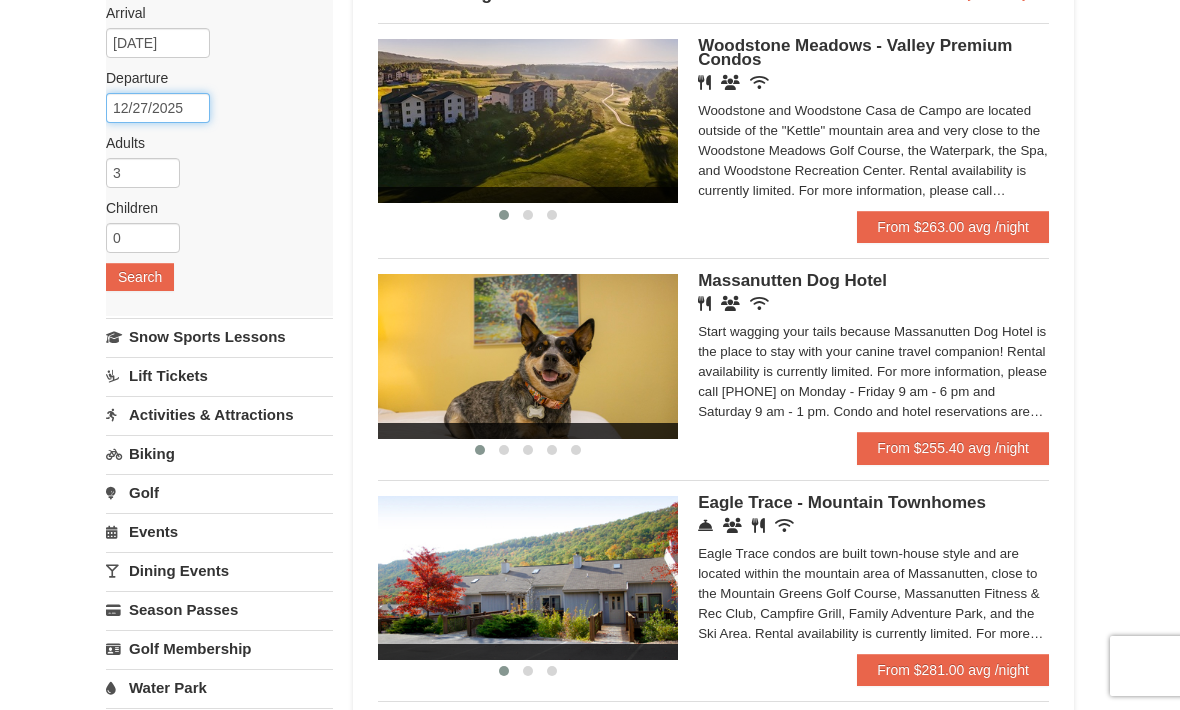 click on "12/27/2025" at bounding box center (158, 108) 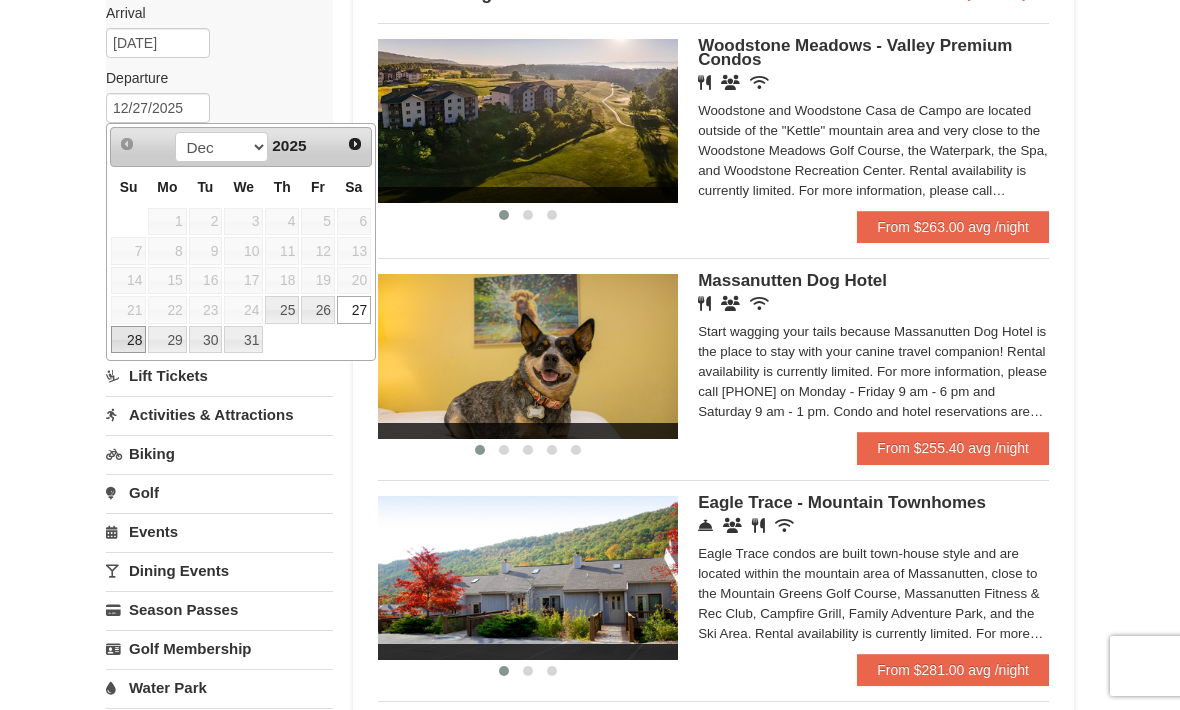 click on "28" at bounding box center (128, 340) 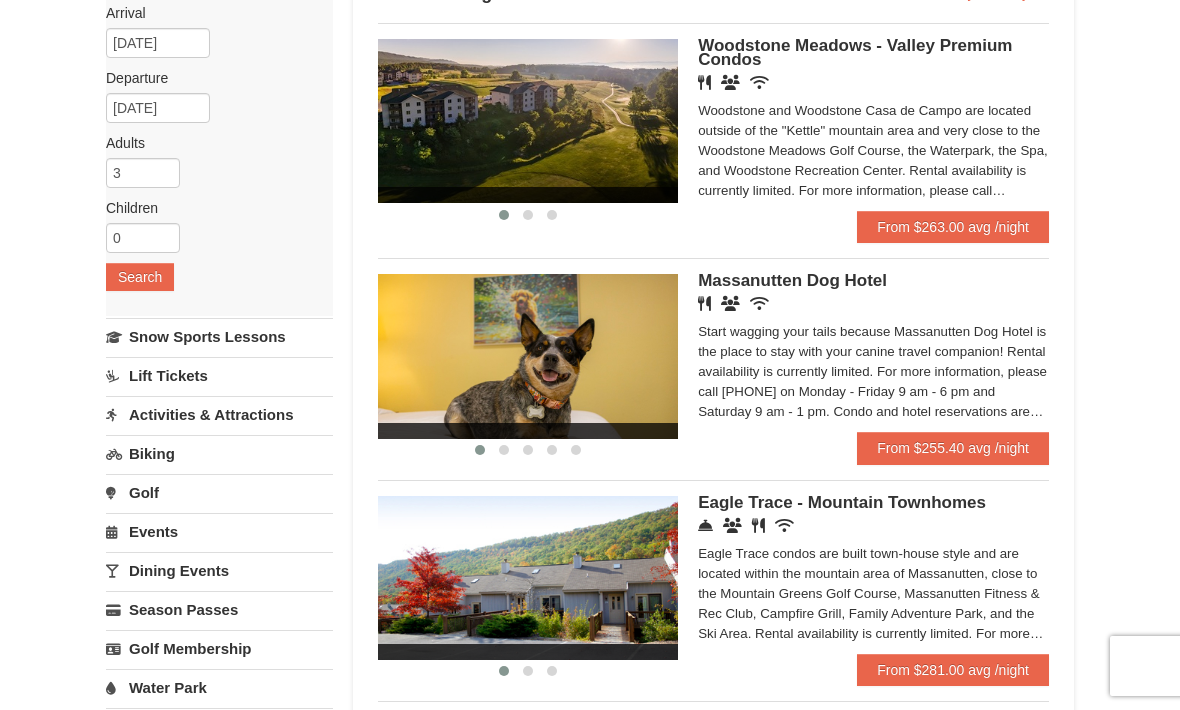 click on "Search" at bounding box center [140, 277] 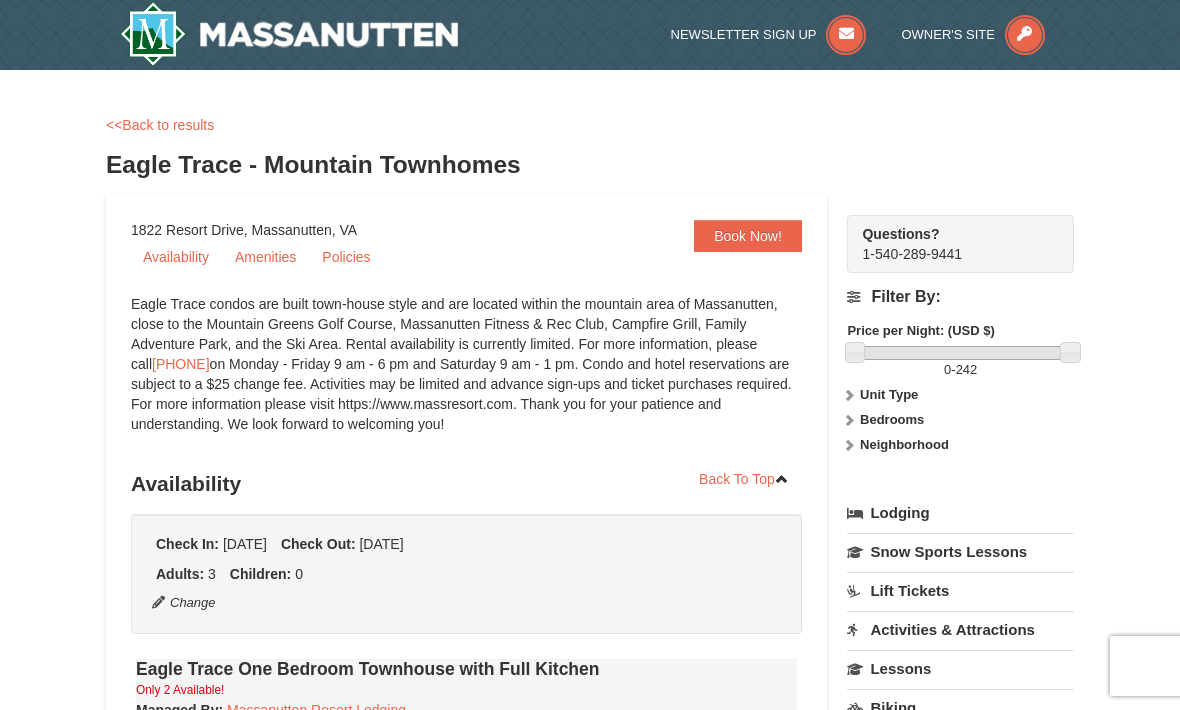 scroll, scrollTop: 0, scrollLeft: 0, axis: both 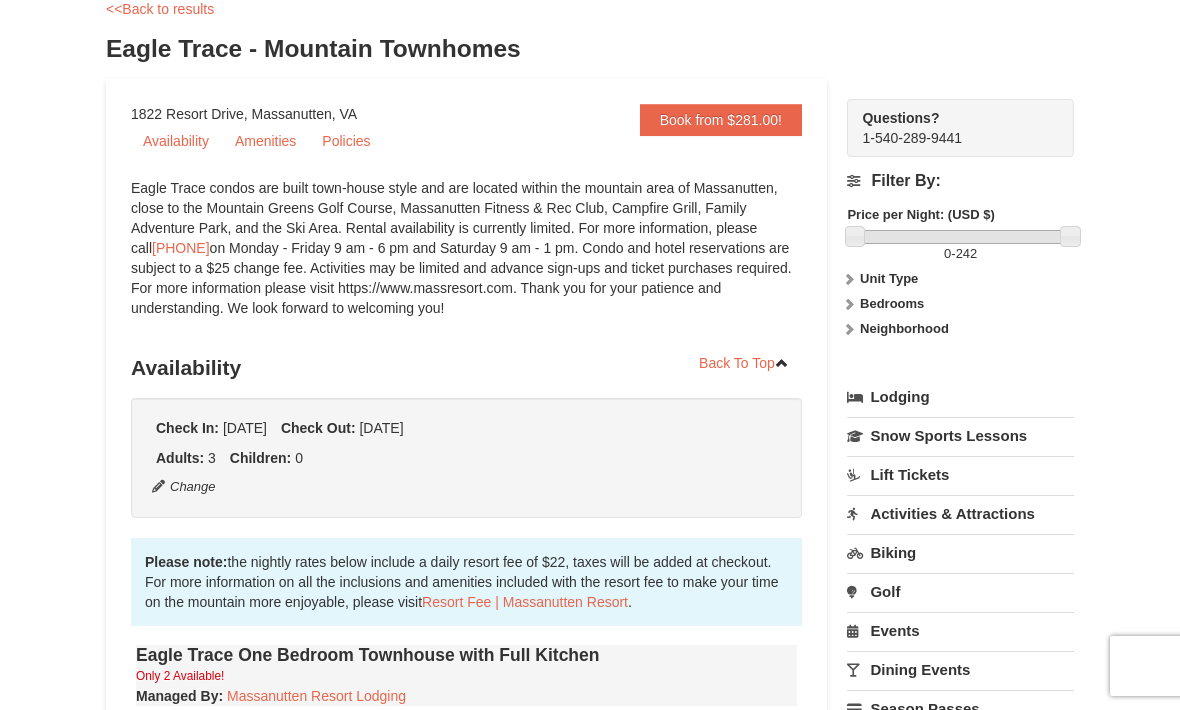 click on "Amenities" at bounding box center (265, 141) 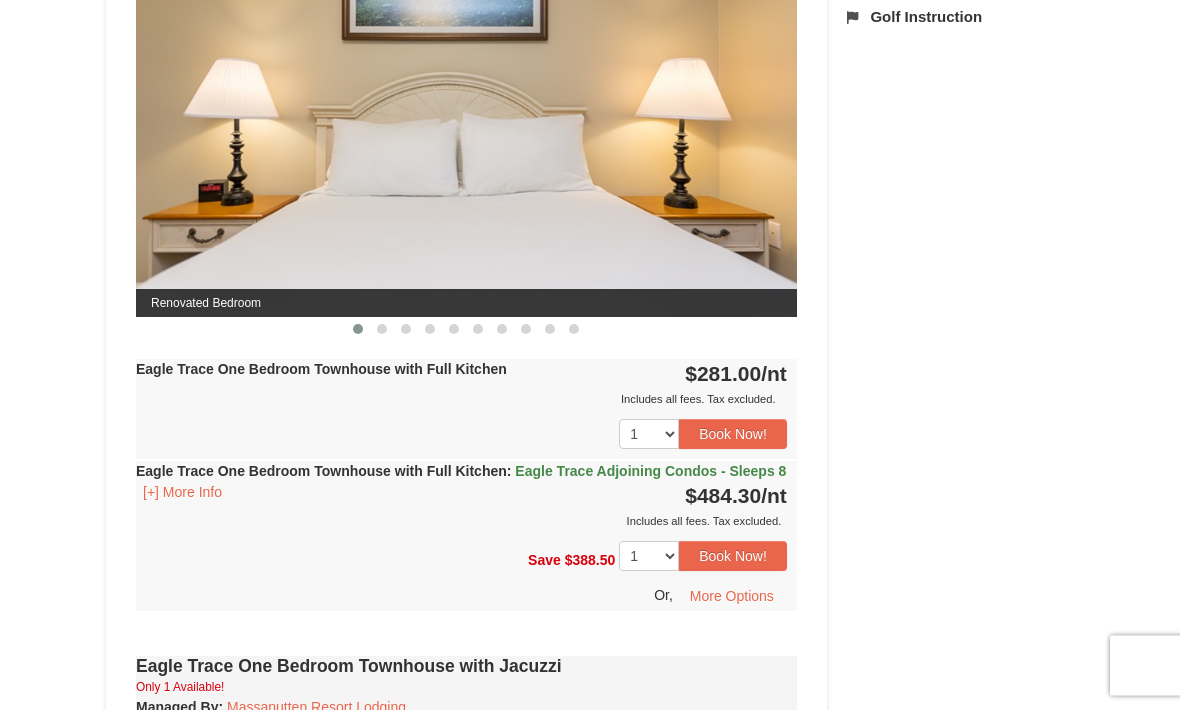 scroll, scrollTop: 925, scrollLeft: 0, axis: vertical 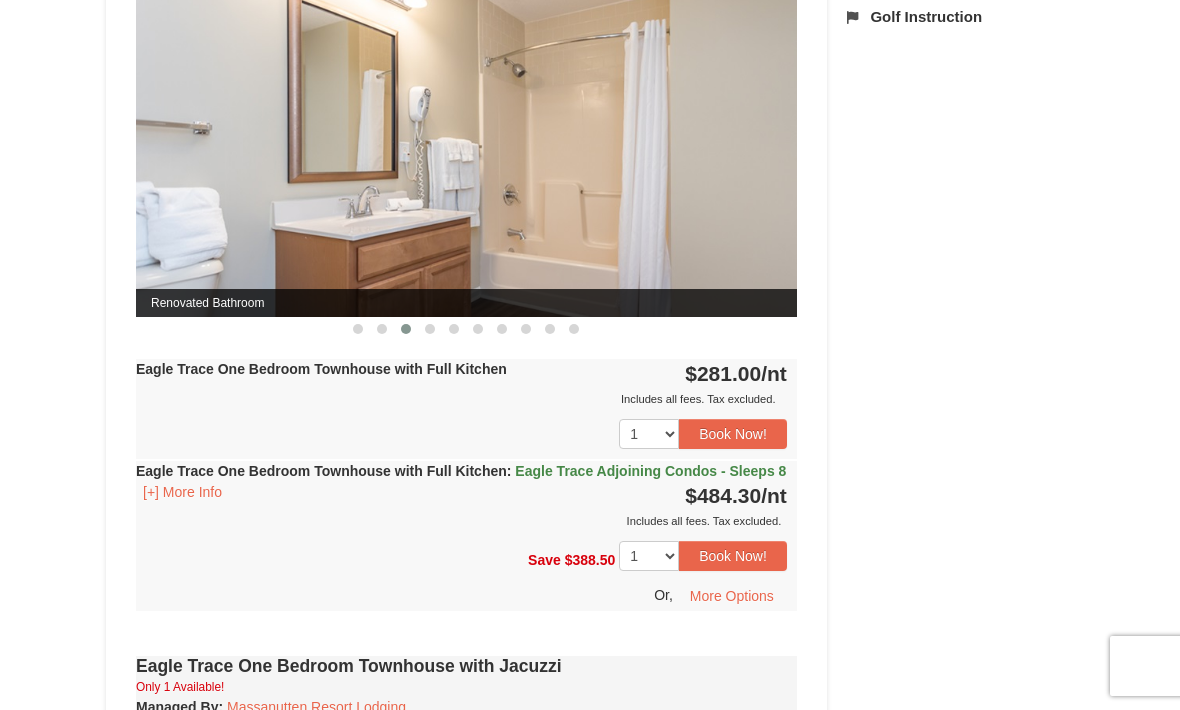 click on "Book Now!" at bounding box center (733, 434) 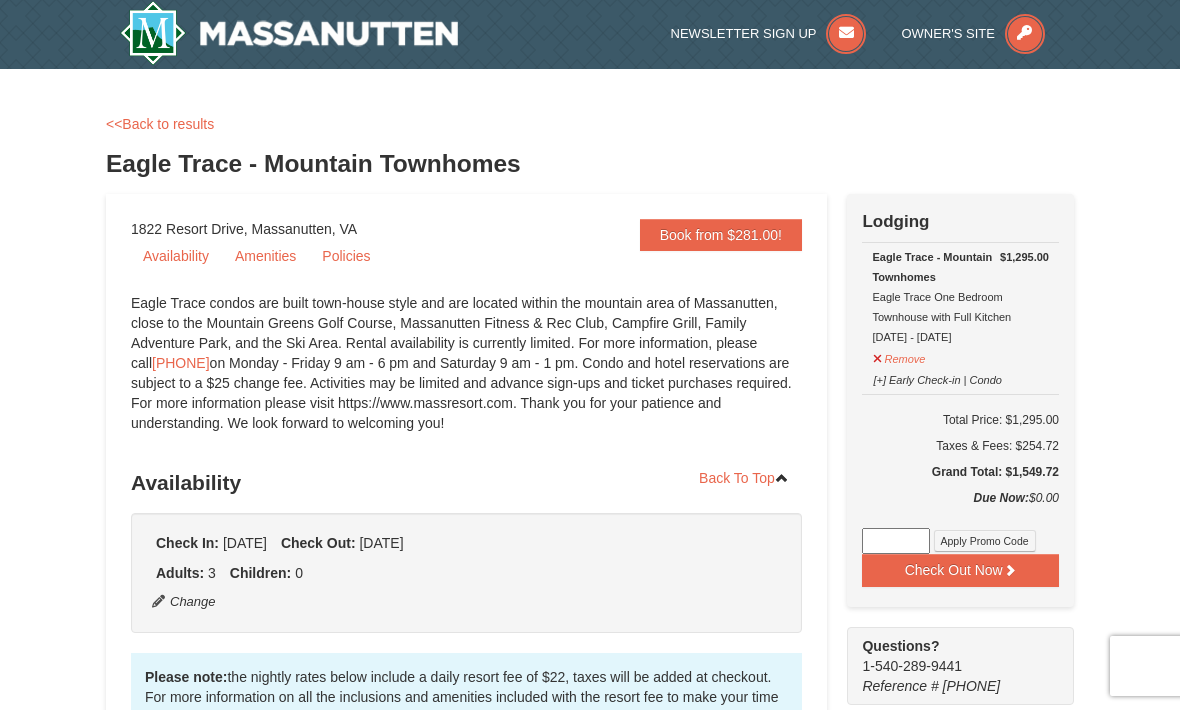 scroll, scrollTop: 0, scrollLeft: 0, axis: both 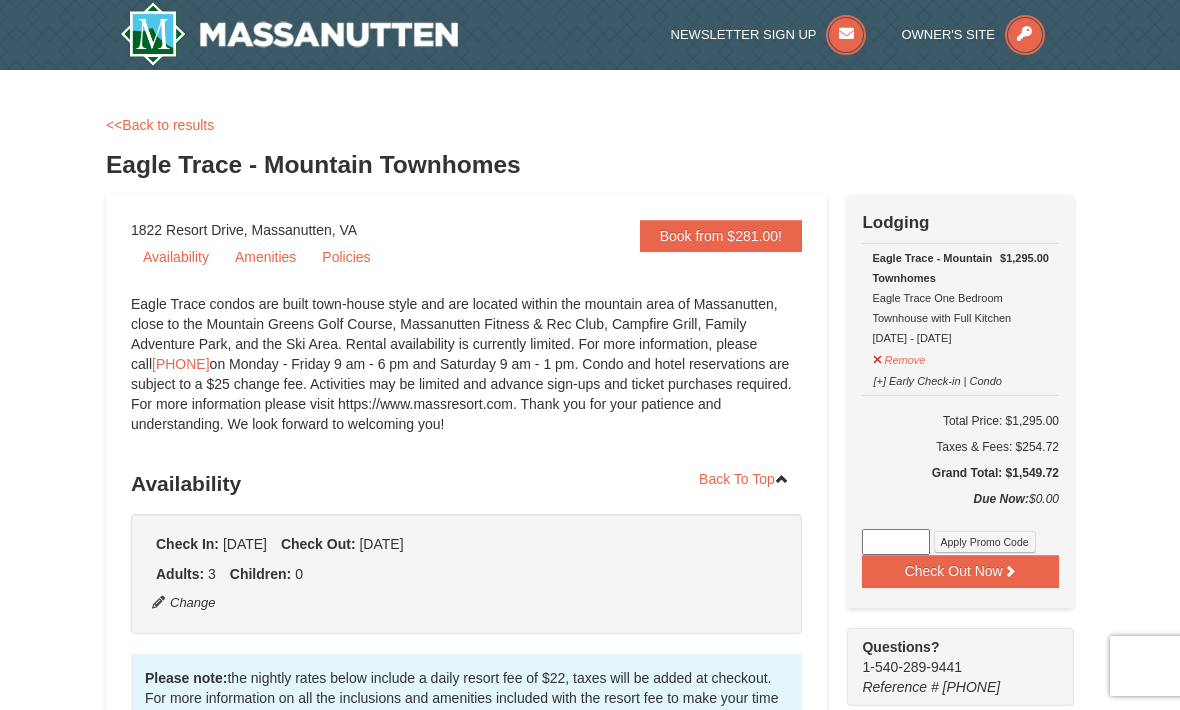 click on "<<Back to results" at bounding box center [160, 125] 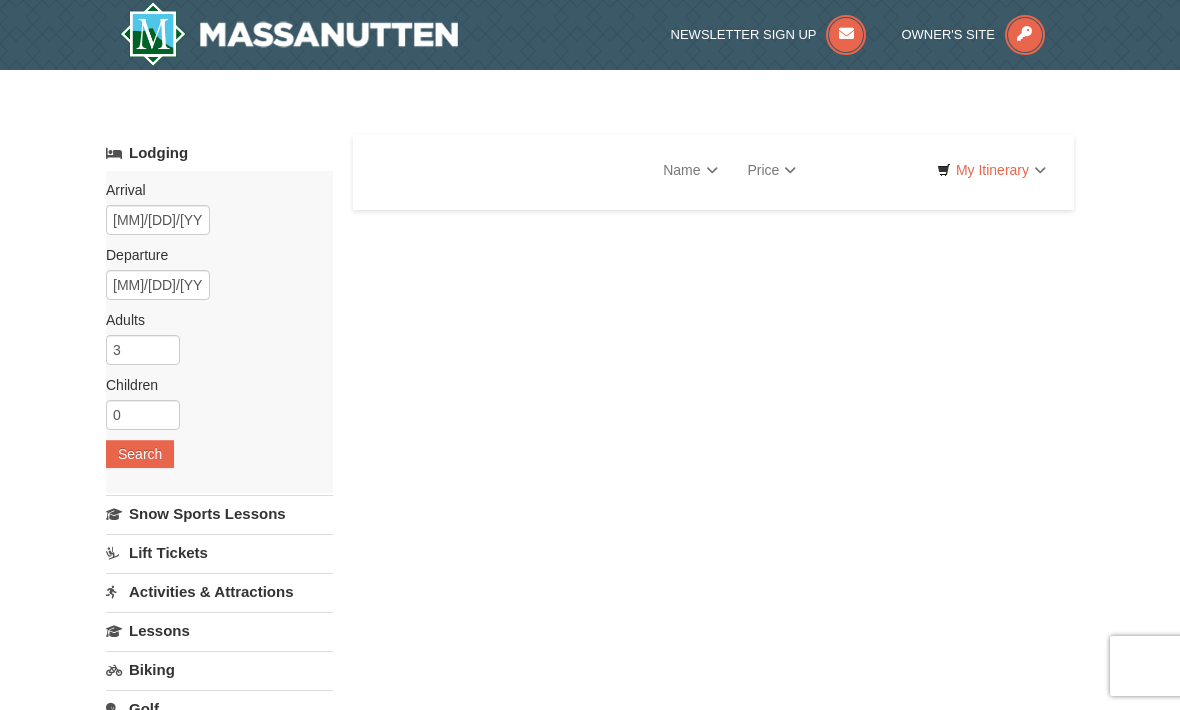 scroll, scrollTop: 0, scrollLeft: 0, axis: both 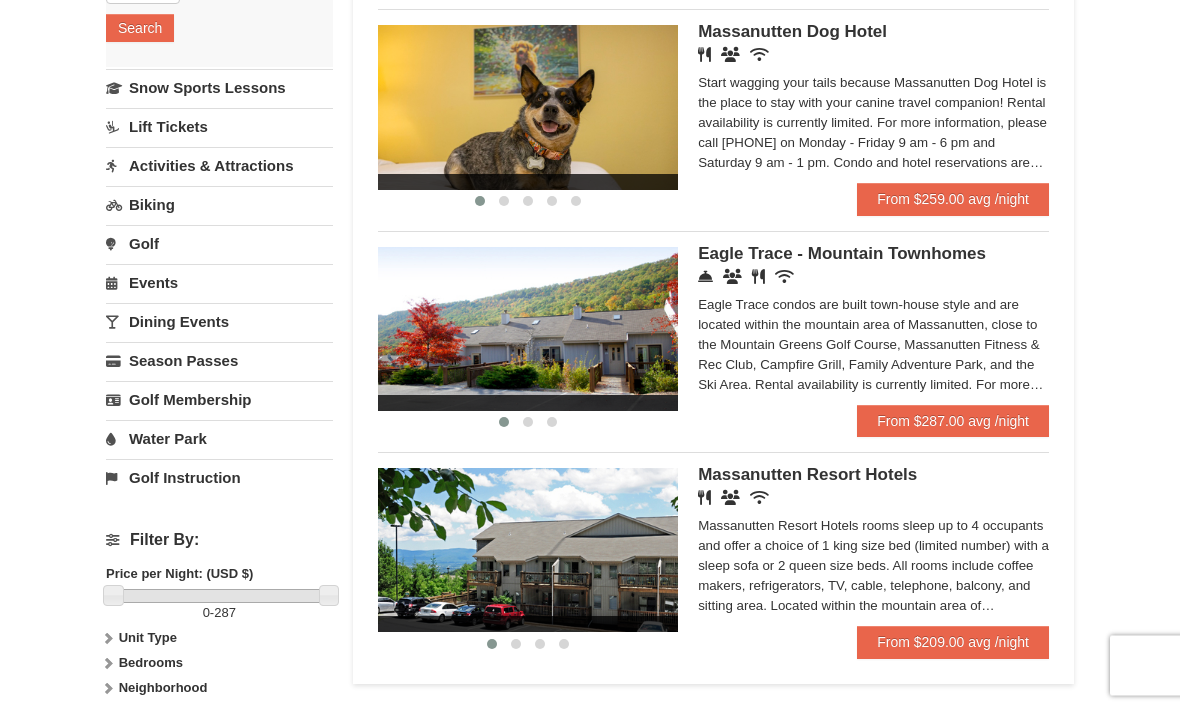click on "Eagle Trace condos are built town-house style and are located within the mountain area of Massanutten, close to the Mountain Greens Golf Course, Massanutten Fitness & Rec Club, Campfire Grill, Family Adventure Park, and the Ski Area.
Rental availability is currently limited. For more information, please call [PHONE] on [DAY] - [DAY] [TIME] - [TIME]. Condo and hotel reservations are subject to a $25 change fee.
Activities may be limited and advance sign-ups and ticket purchases required. For more information please visit https://www.massresort.com. Thank you for your patience and understanding. We look forward to welcoming you!" at bounding box center [873, 346] 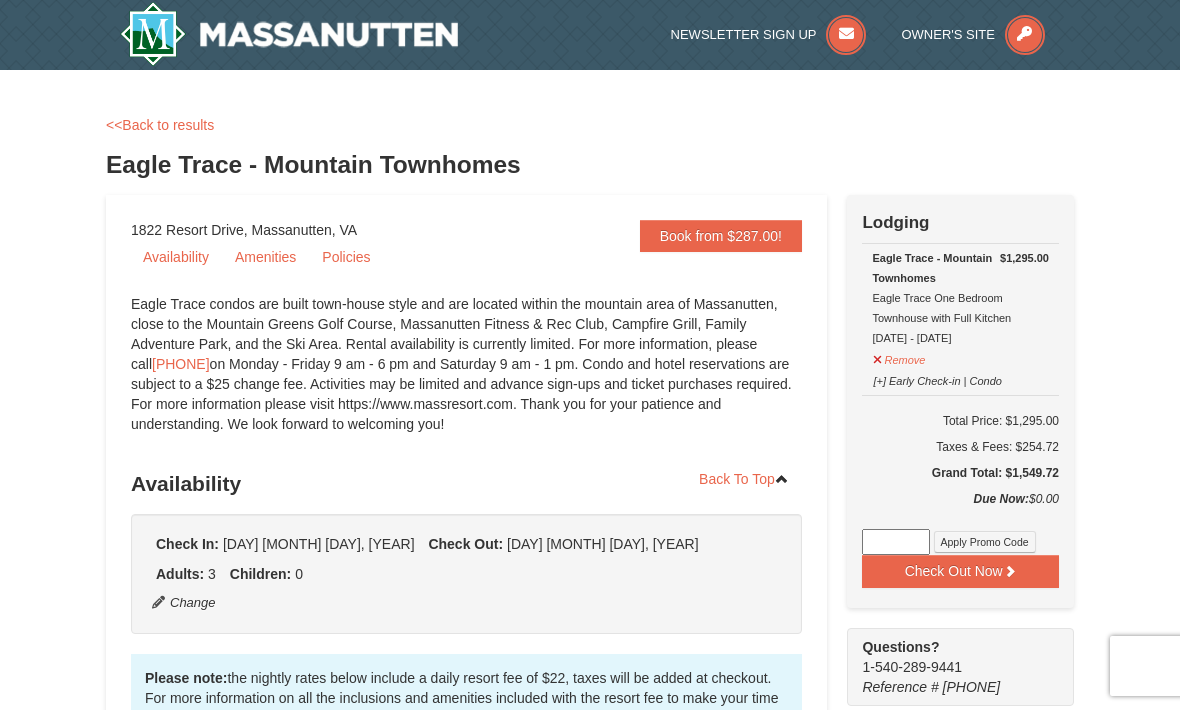 scroll, scrollTop: 0, scrollLeft: 0, axis: both 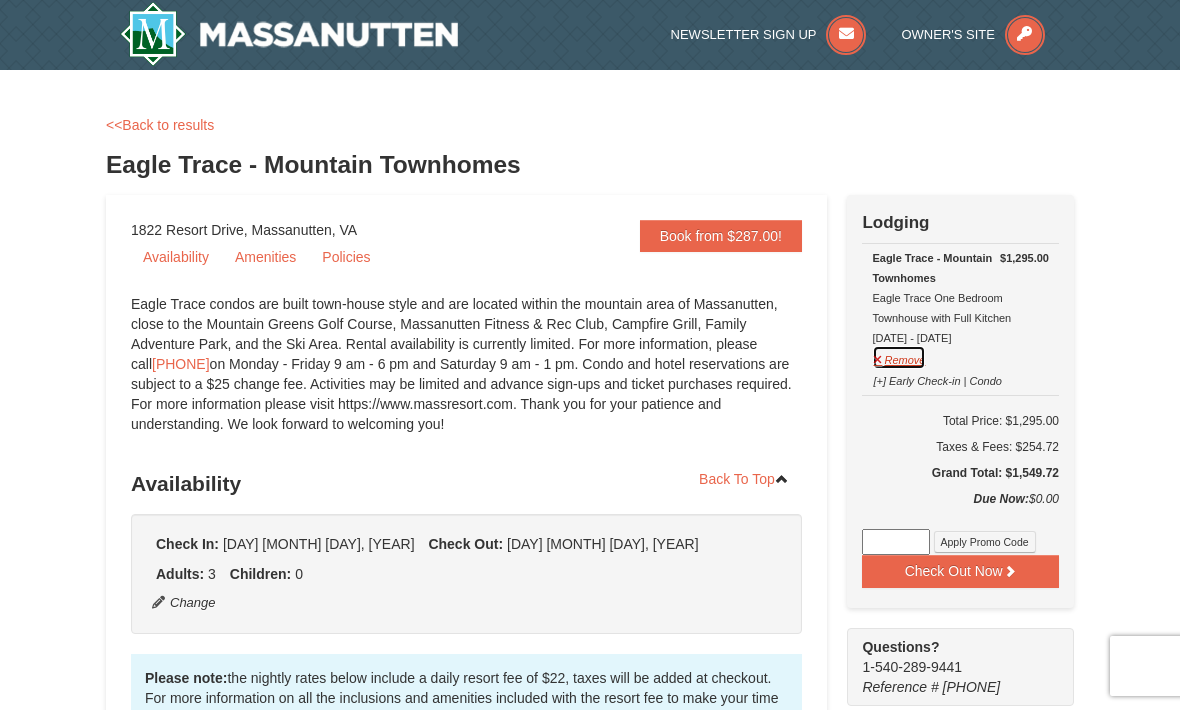 click on "Remove" at bounding box center (899, 357) 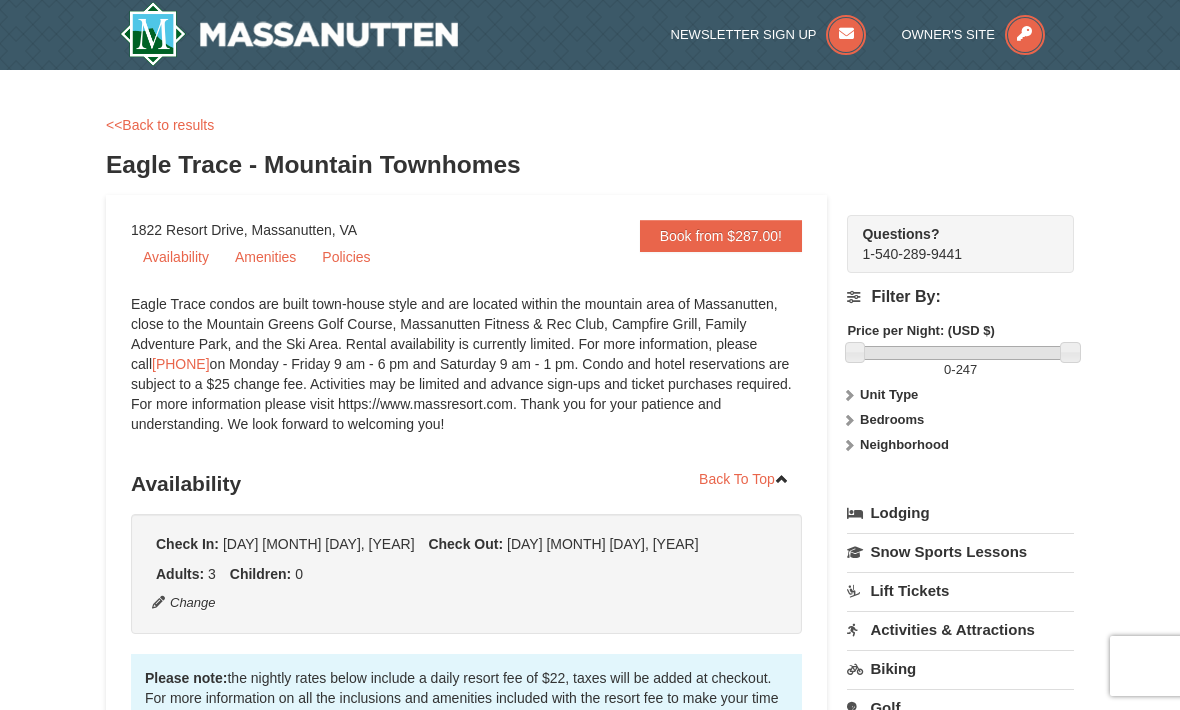 click at bounding box center (289, 34) 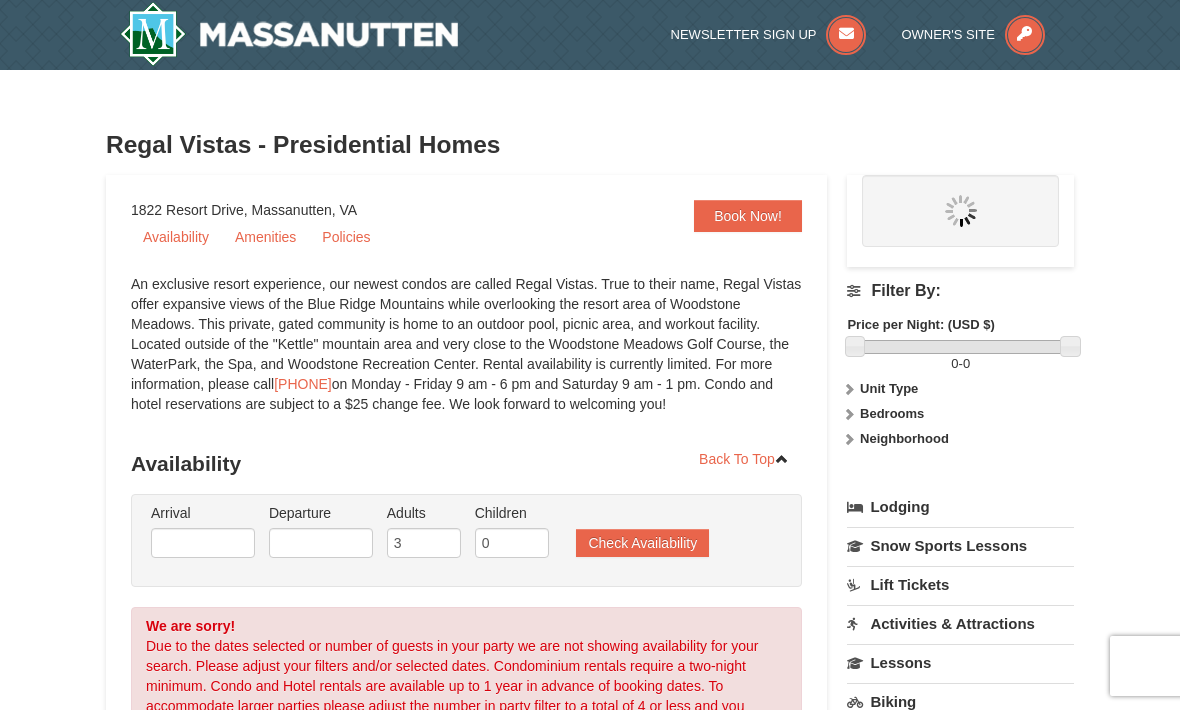 scroll, scrollTop: 0, scrollLeft: 0, axis: both 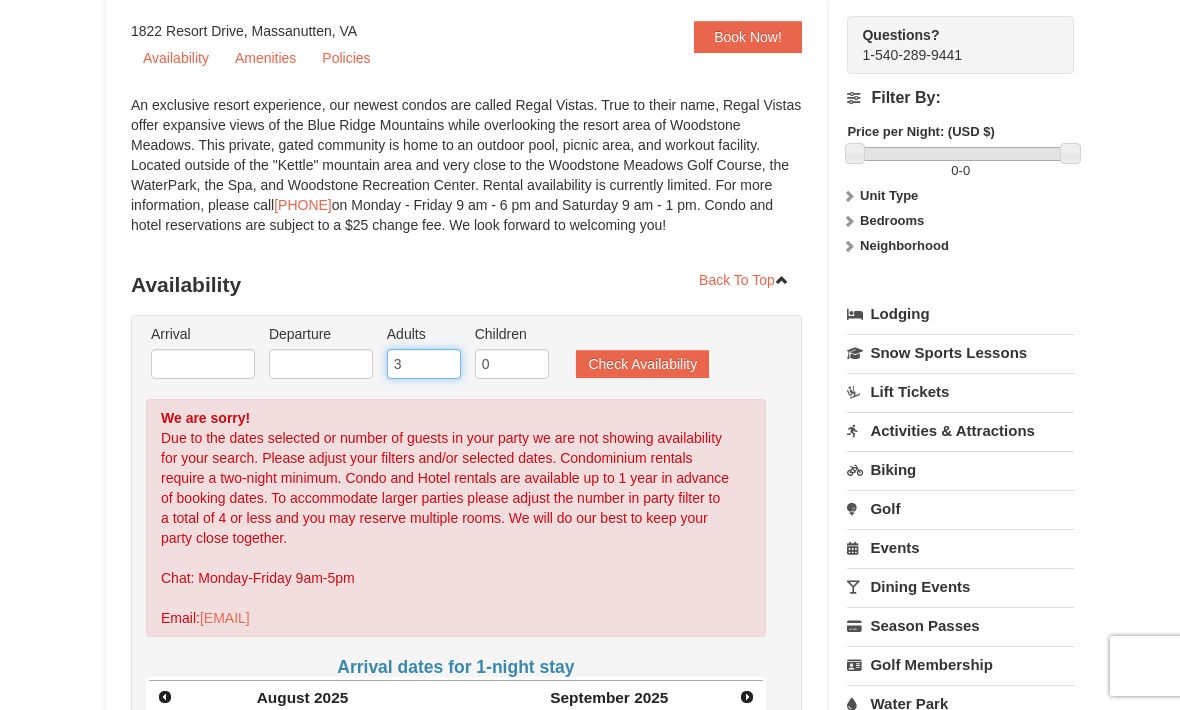 click on "3" at bounding box center (424, 364) 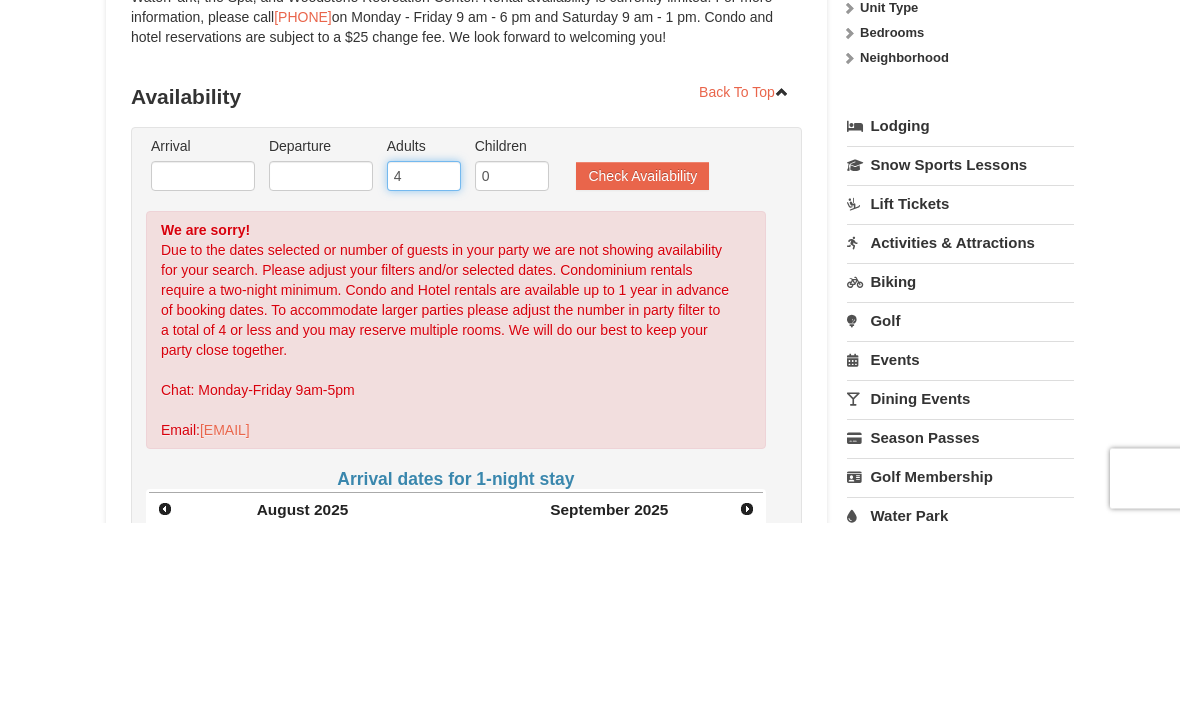 type on "4" 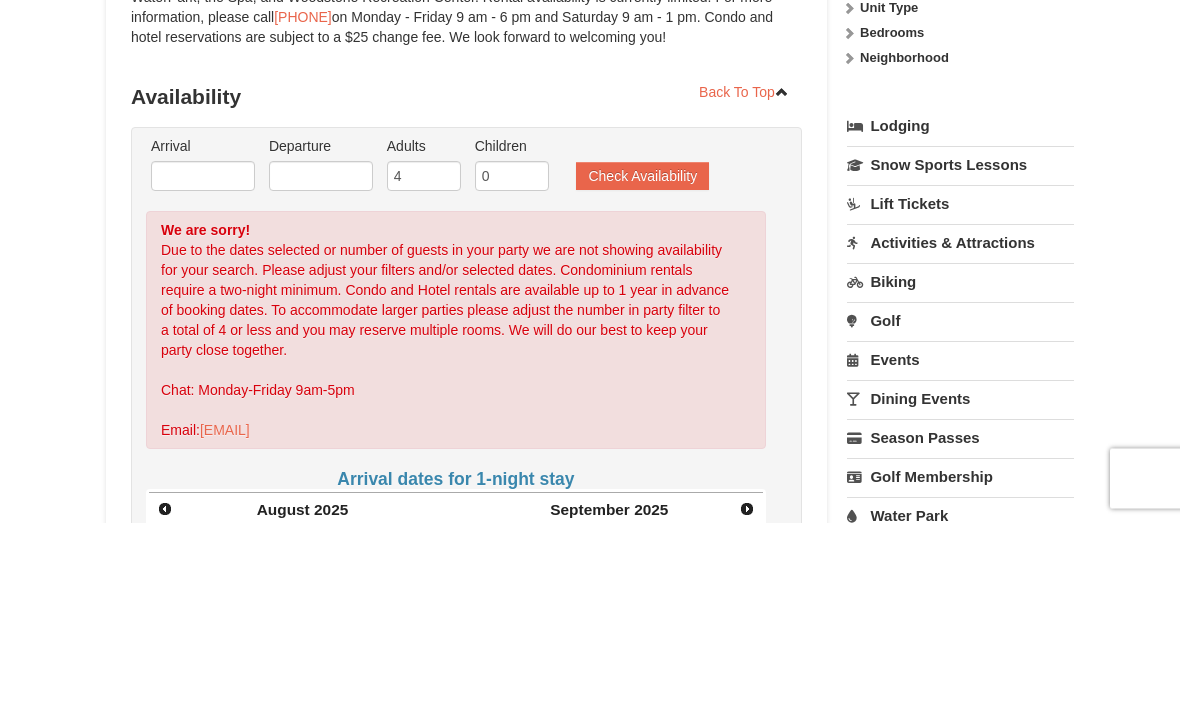 click on "Check Availability" at bounding box center [642, 364] 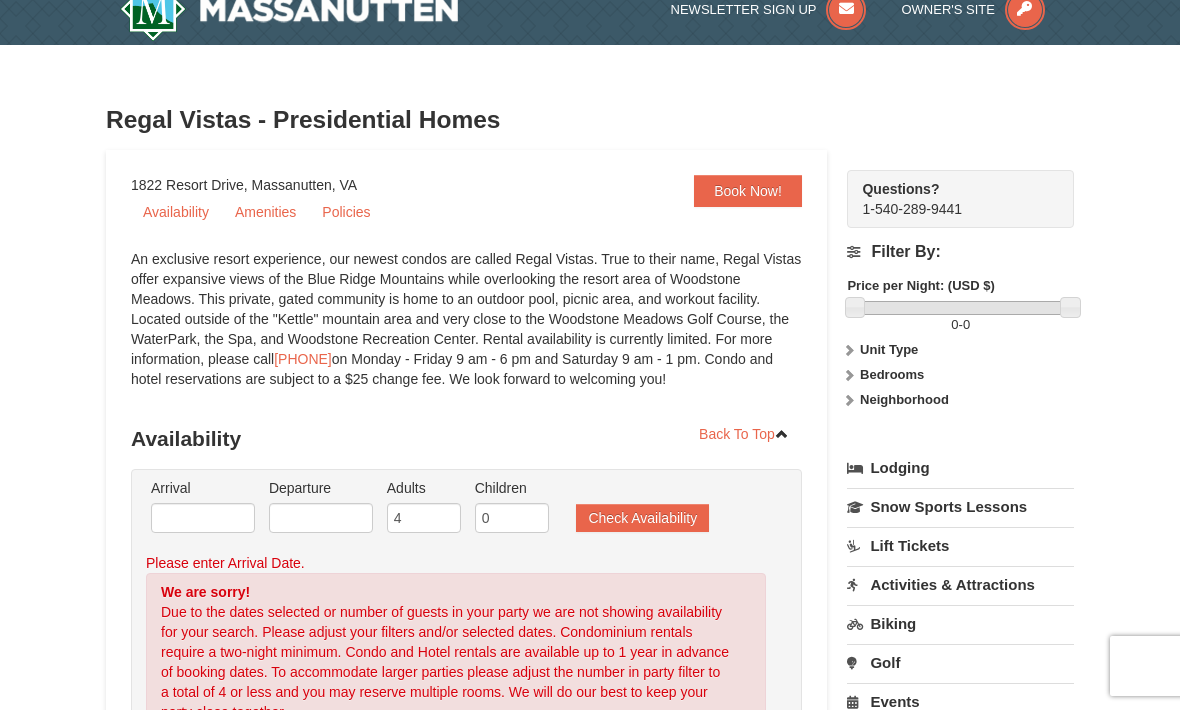 scroll, scrollTop: 28, scrollLeft: 0, axis: vertical 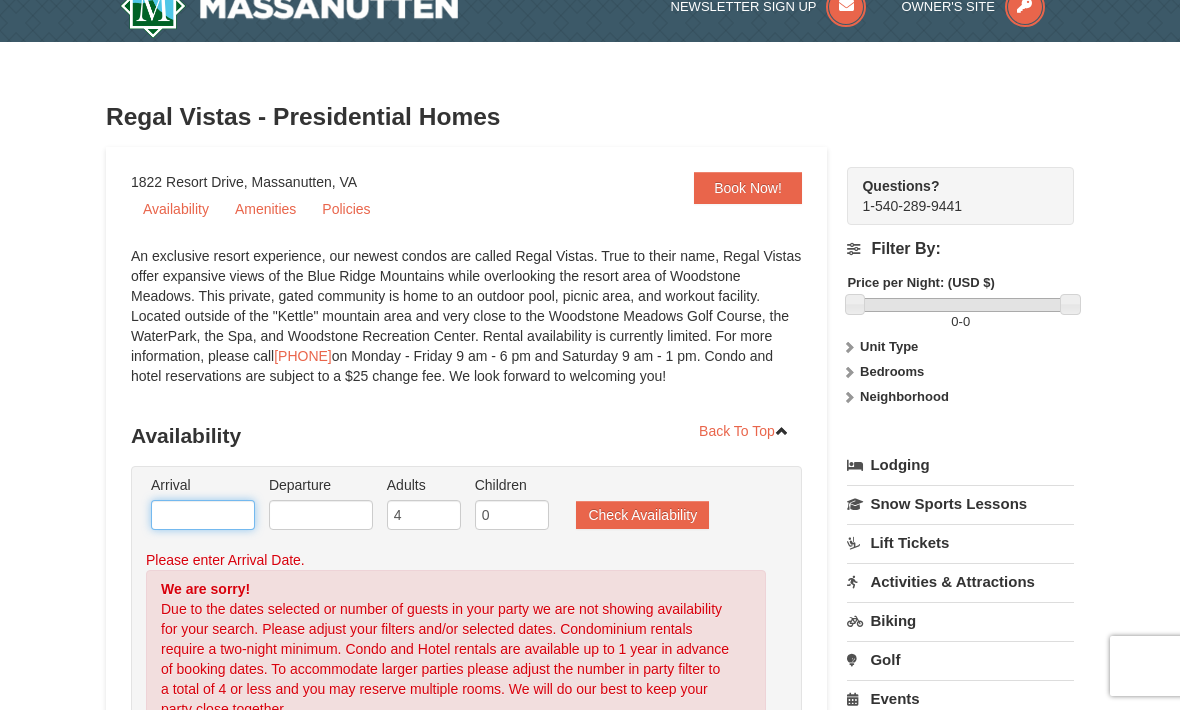 click at bounding box center [203, 515] 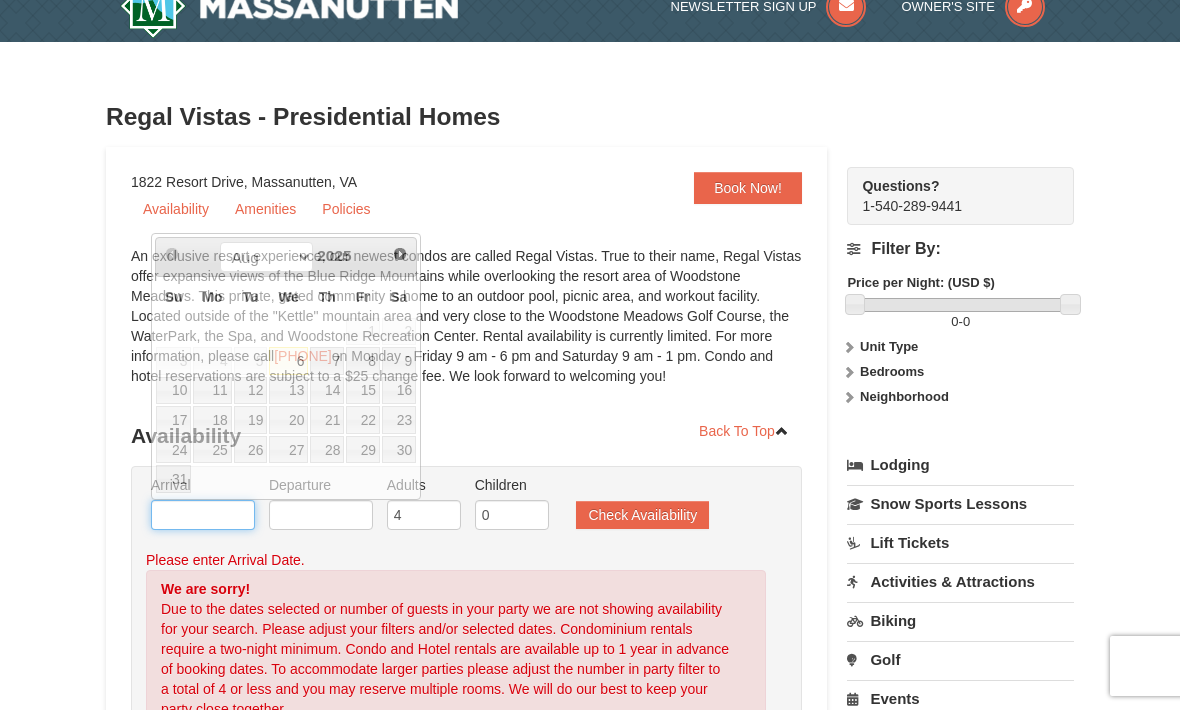 scroll, scrollTop: 27, scrollLeft: 0, axis: vertical 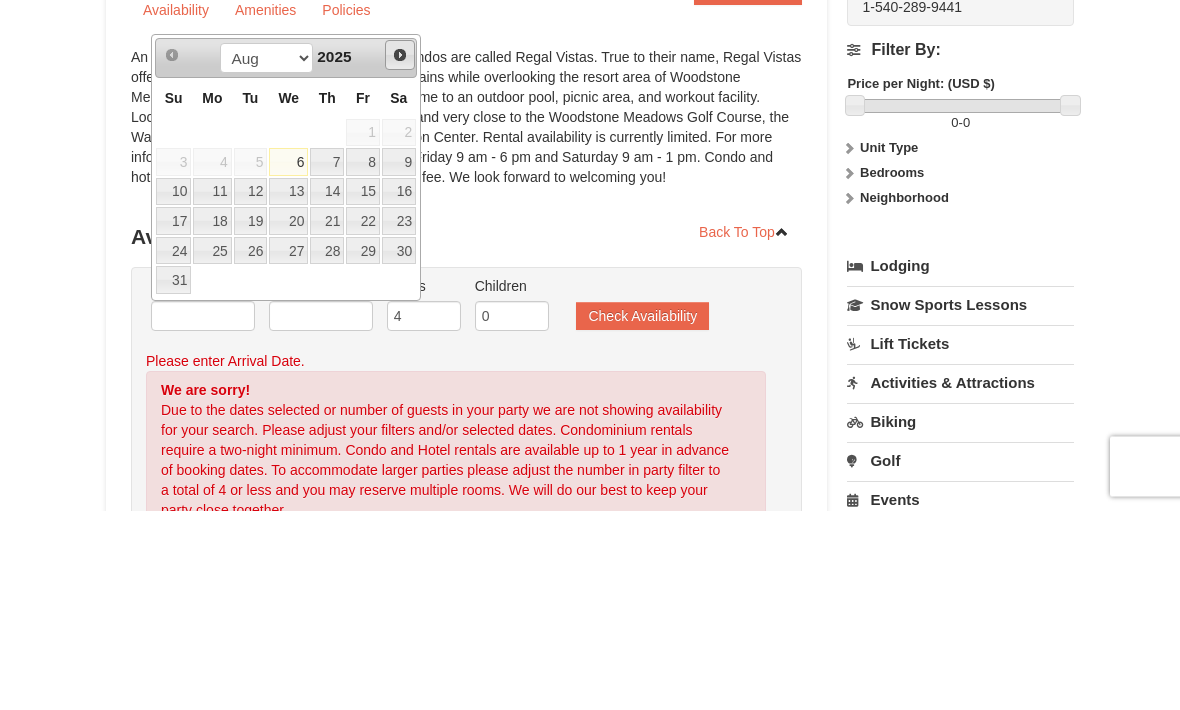 click on "Next" at bounding box center (400, 255) 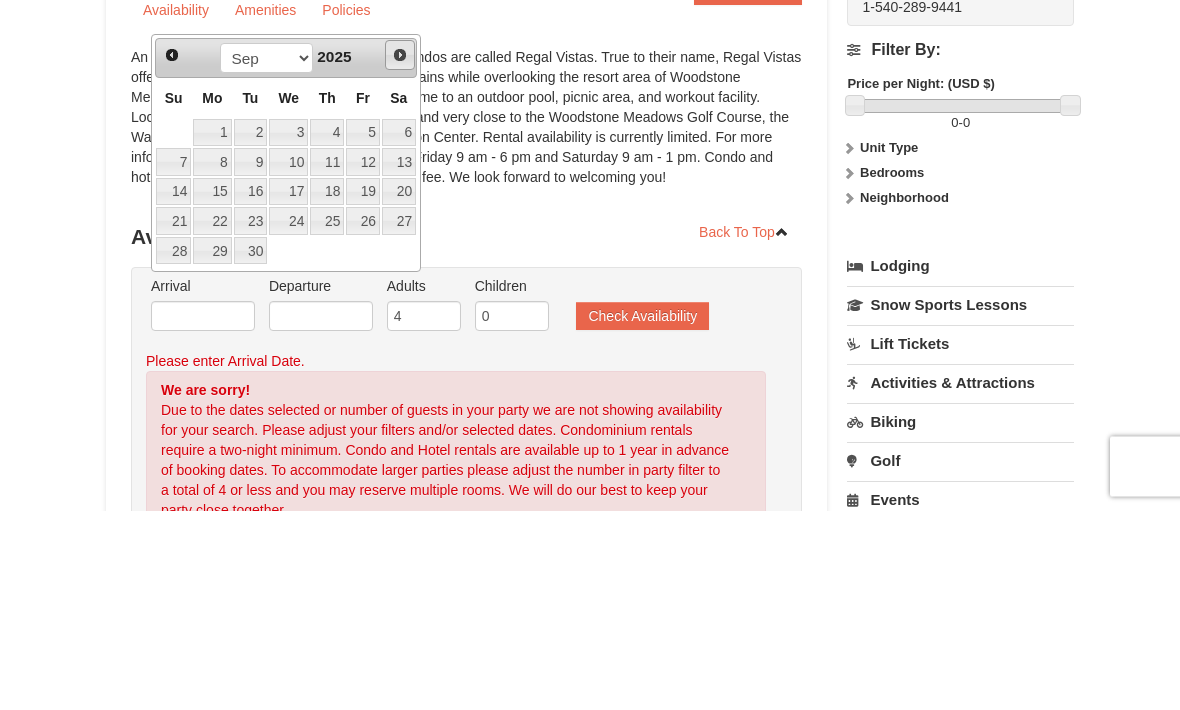 click on "Next" at bounding box center (400, 255) 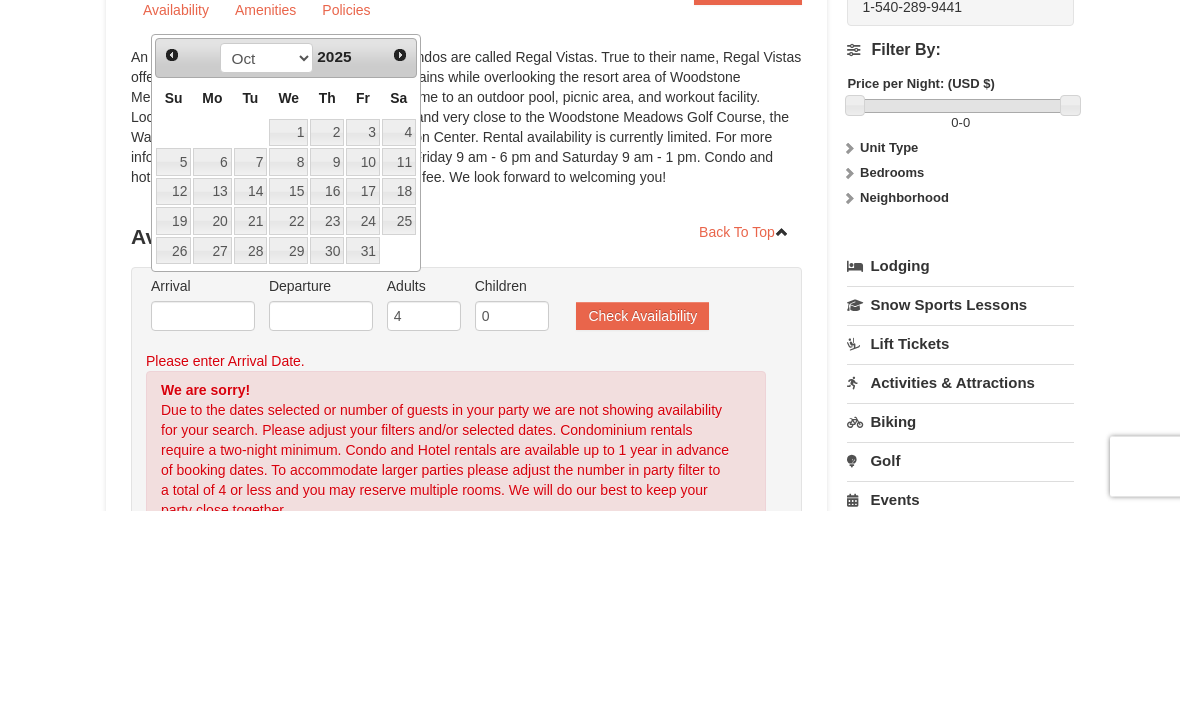 click on "Next" at bounding box center [400, 255] 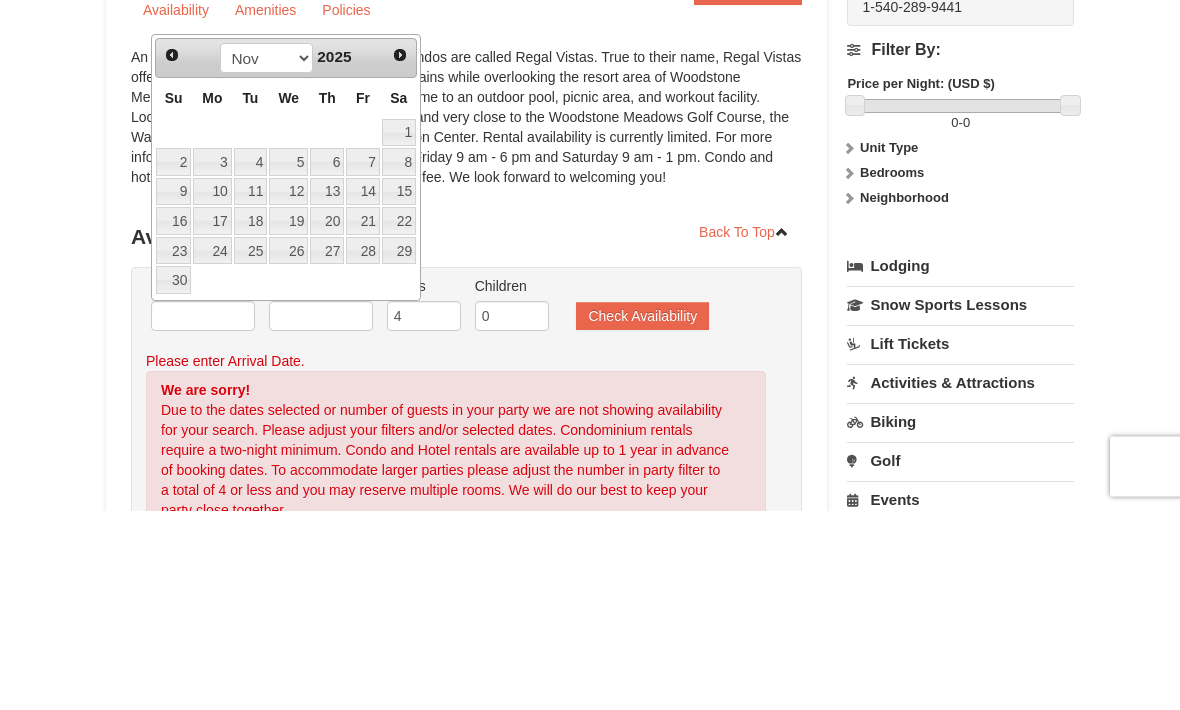 click on "Next" at bounding box center [400, 255] 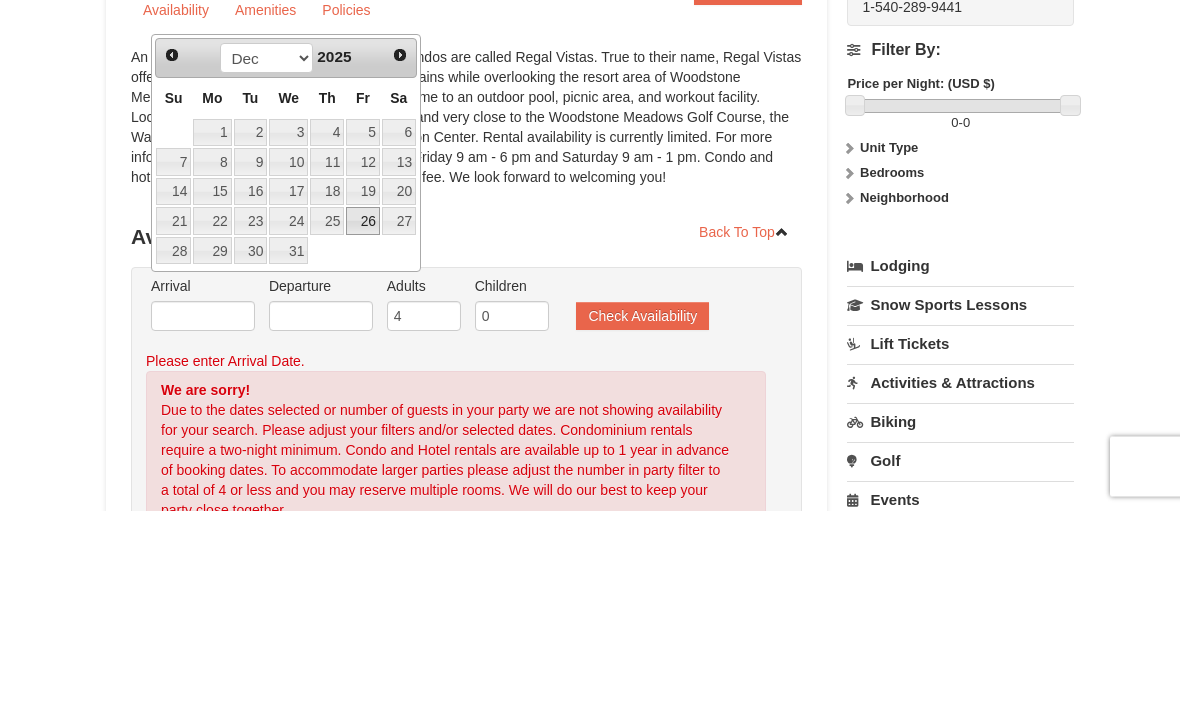 click on "26" at bounding box center (363, 421) 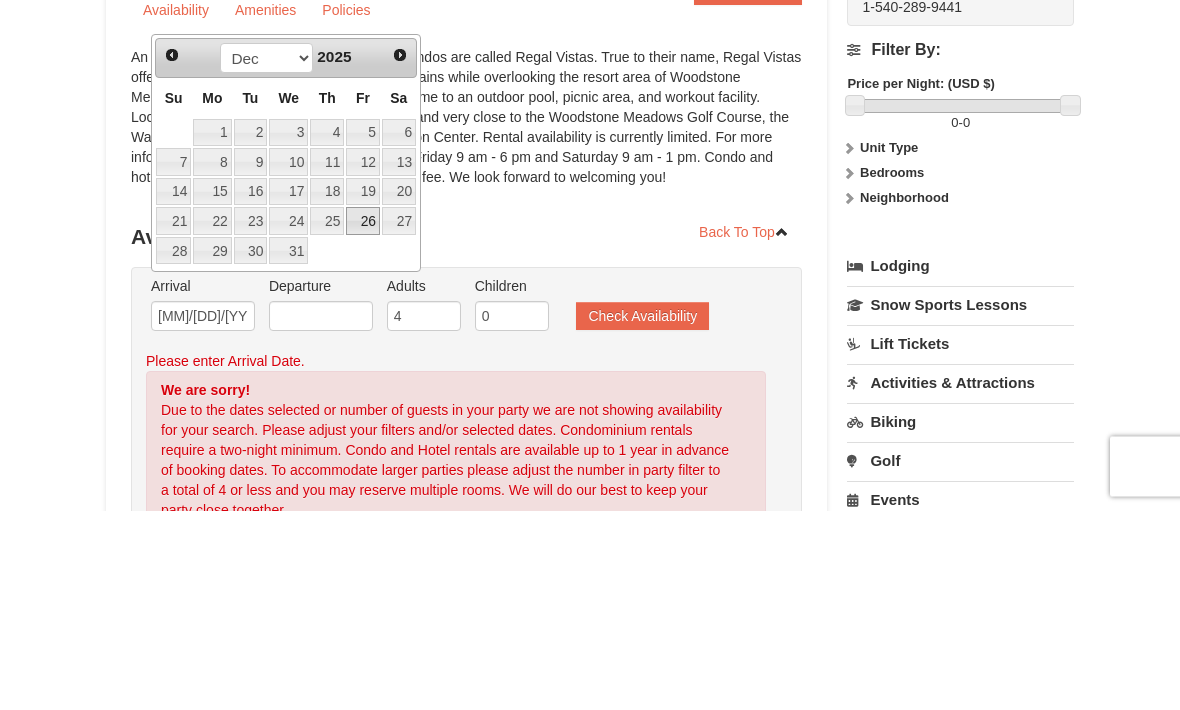 scroll, scrollTop: 227, scrollLeft: 0, axis: vertical 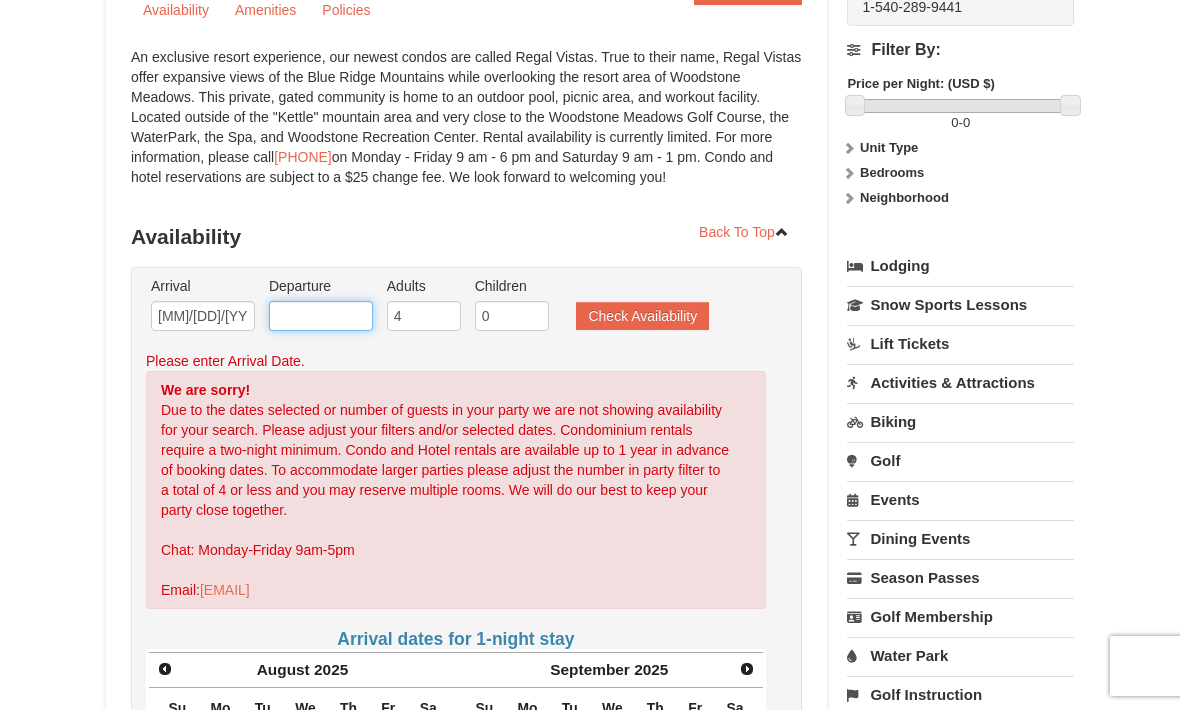 click at bounding box center [321, 316] 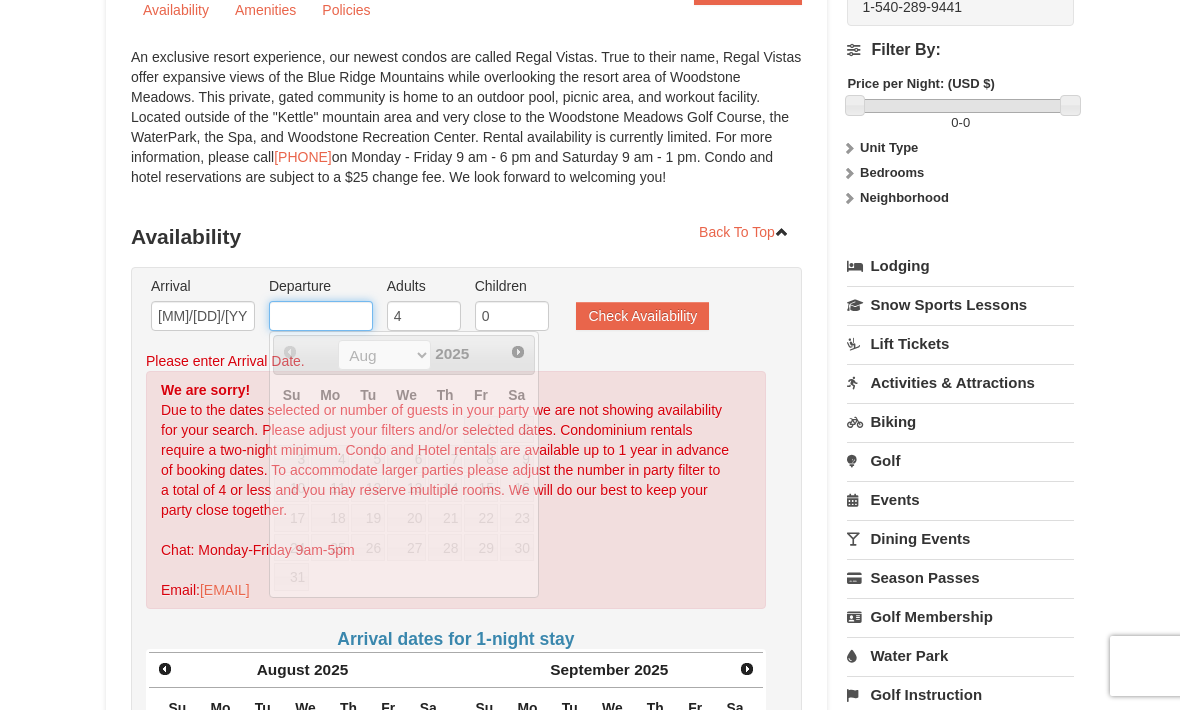 scroll, scrollTop: 226, scrollLeft: 0, axis: vertical 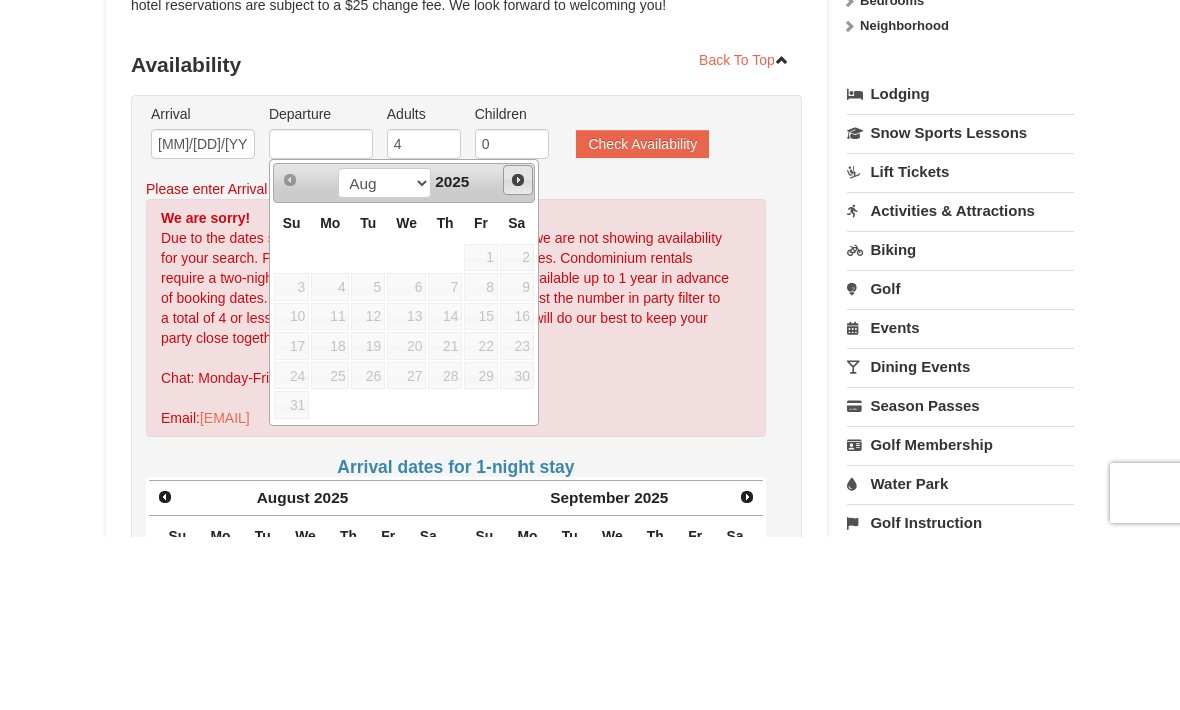 click on "Next" at bounding box center [518, 353] 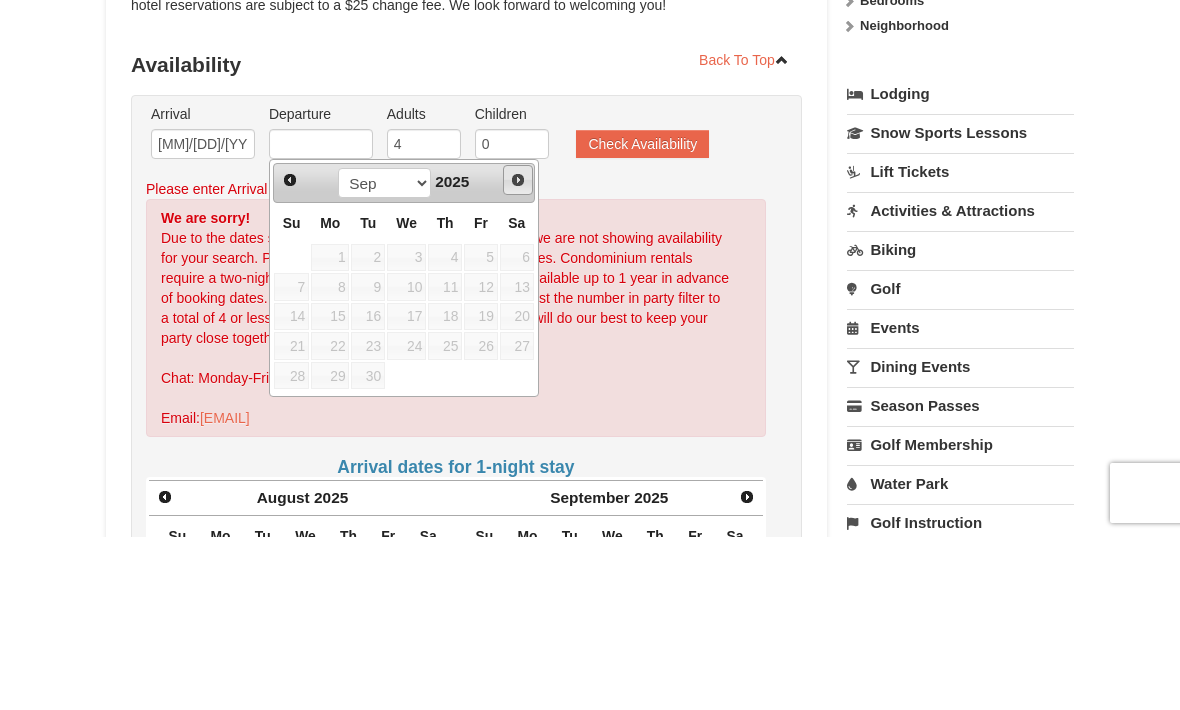 click on "Next" at bounding box center (518, 353) 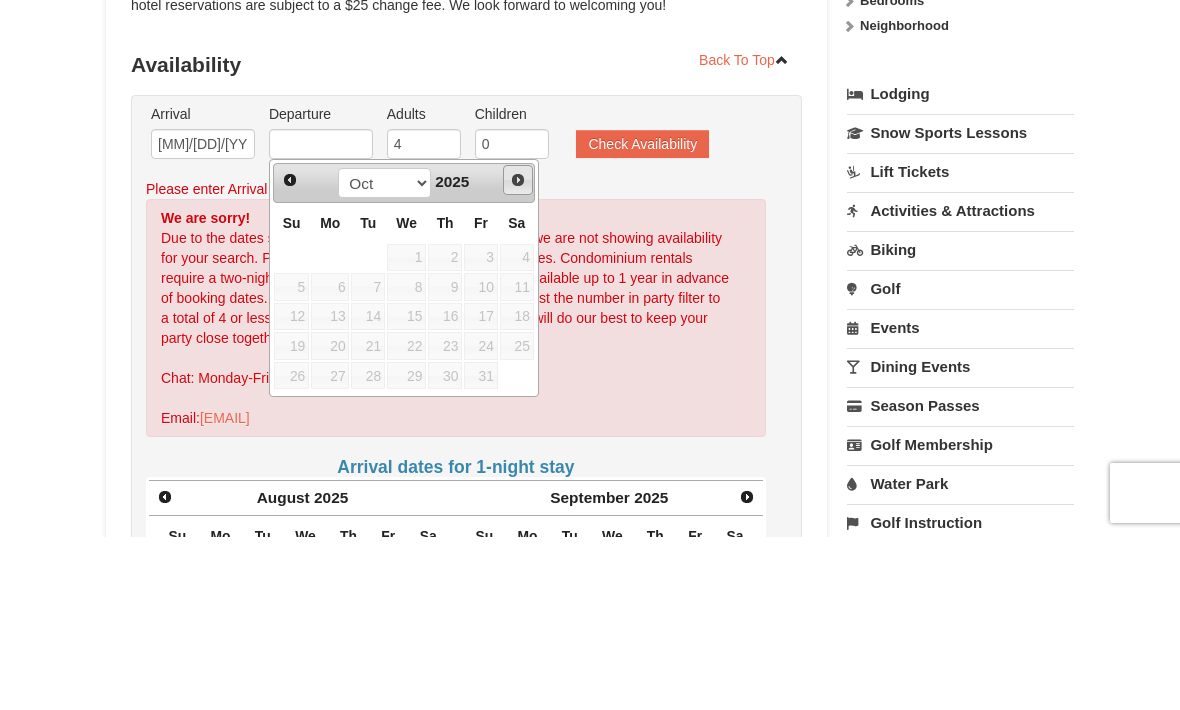 click on "Next" at bounding box center (518, 353) 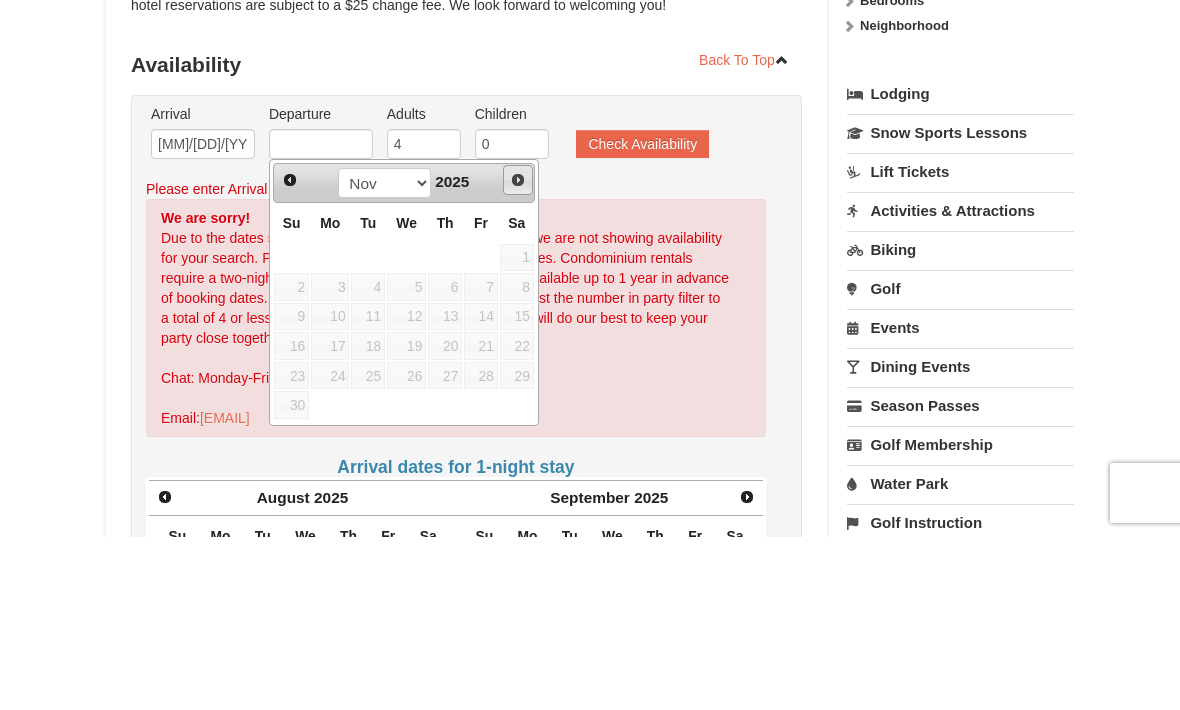 click on "Next" at bounding box center [518, 353] 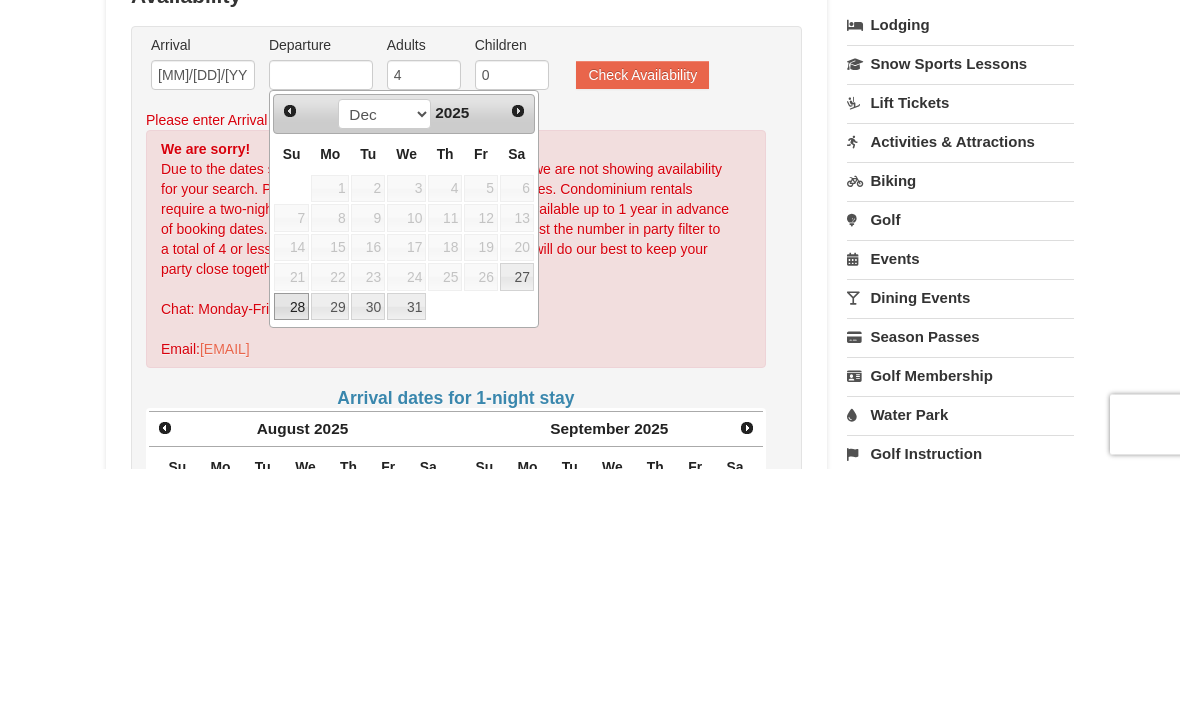 click on "28" at bounding box center [291, 549] 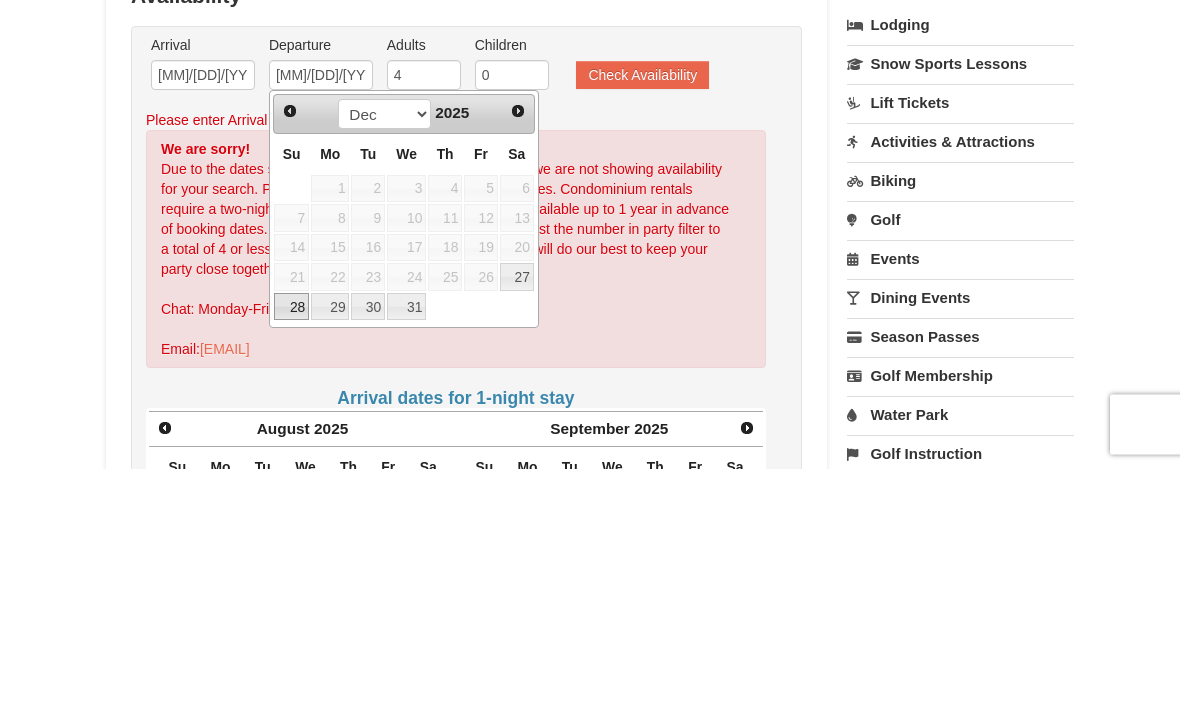 scroll, scrollTop: 468, scrollLeft: 0, axis: vertical 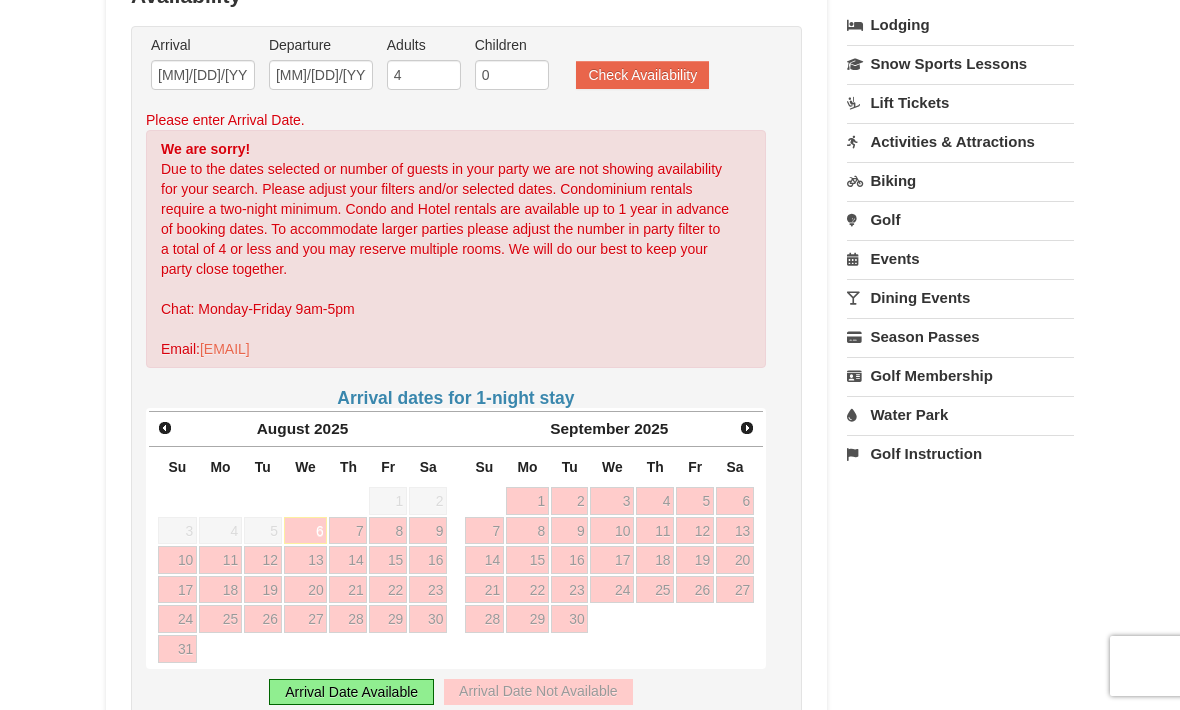 click on "Check Availability" at bounding box center (642, 75) 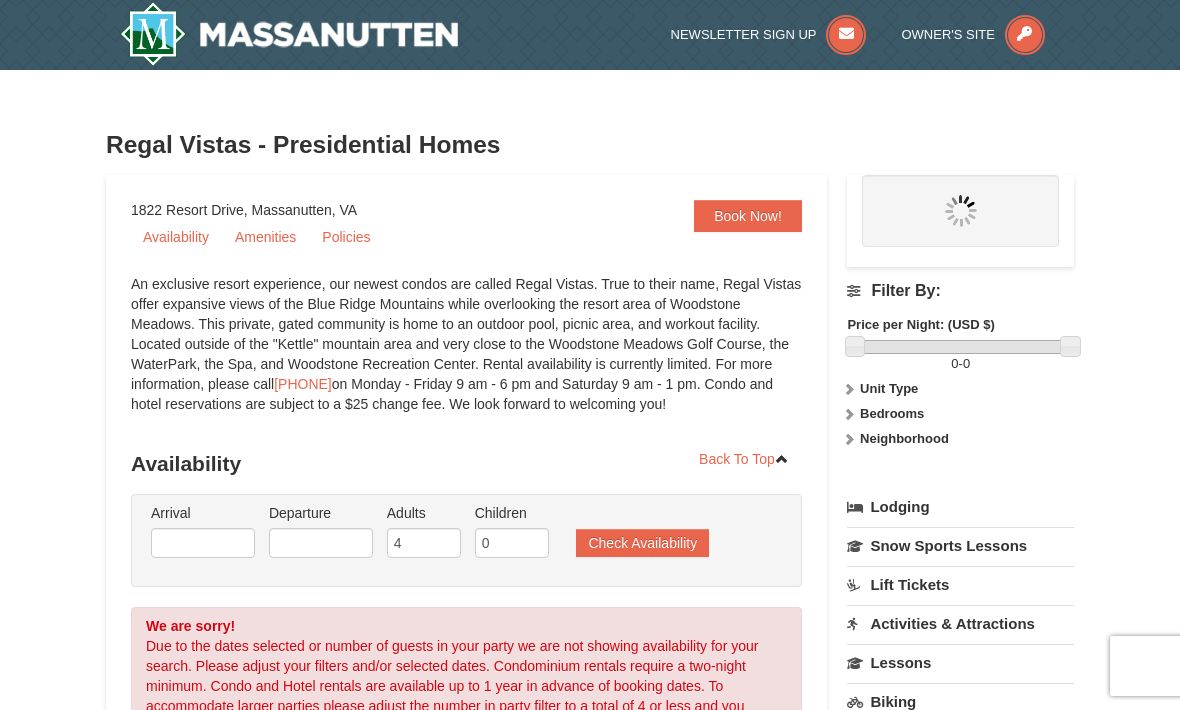scroll, scrollTop: 861, scrollLeft: 0, axis: vertical 